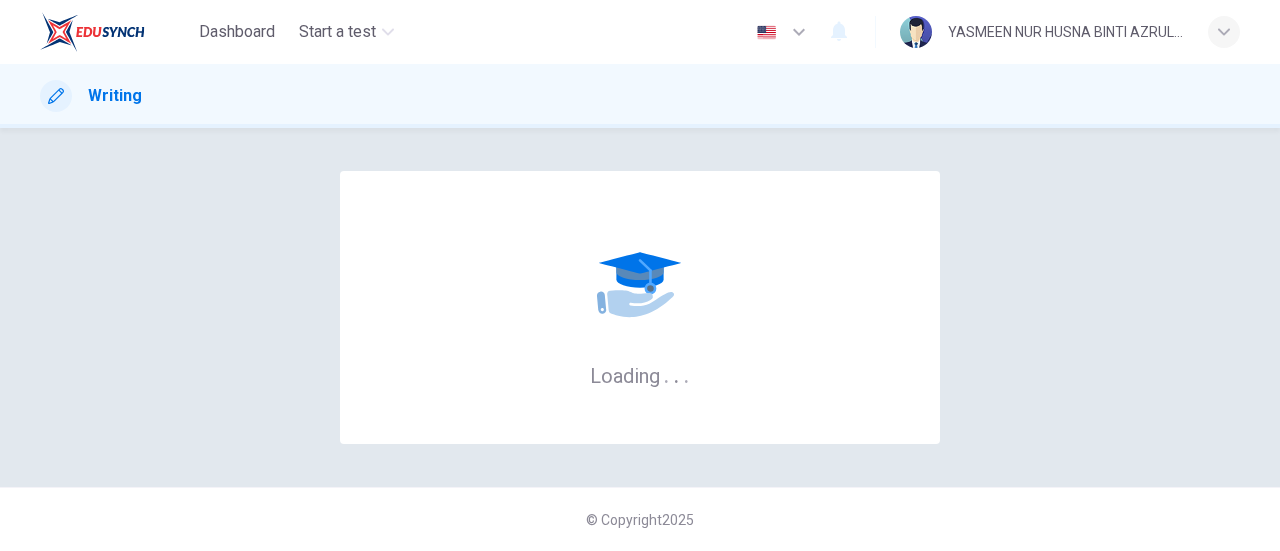 scroll, scrollTop: 0, scrollLeft: 0, axis: both 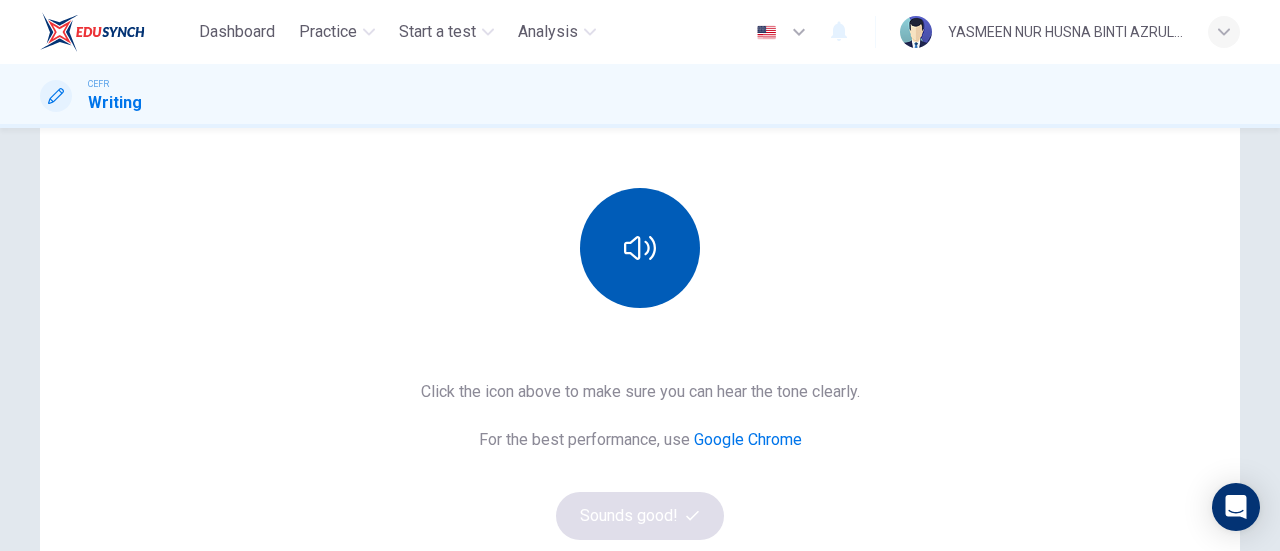 click at bounding box center (640, 248) 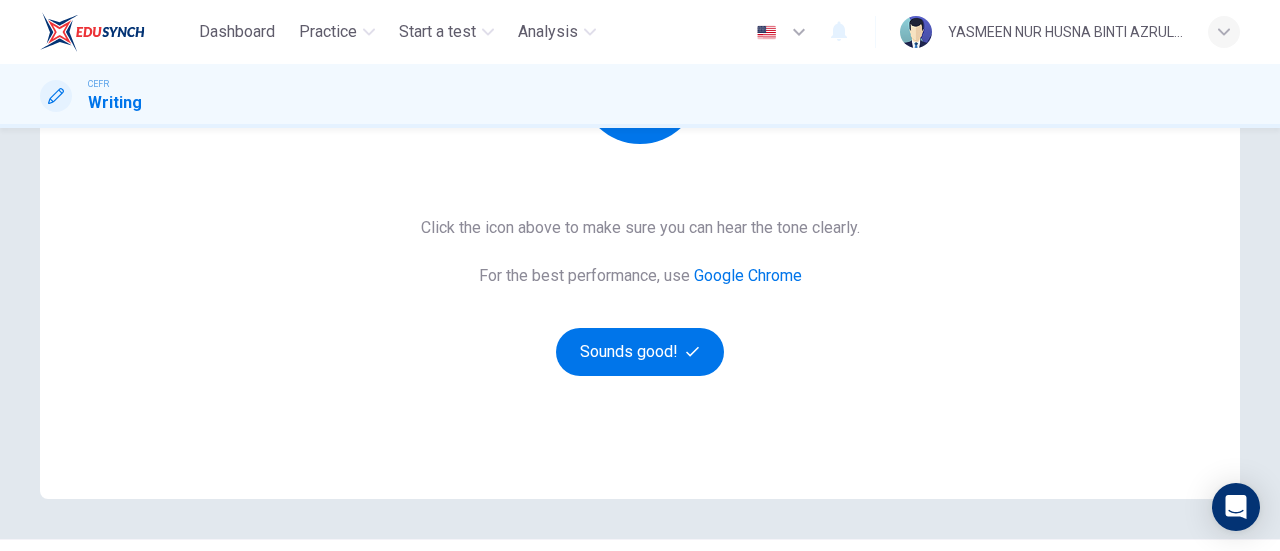 scroll, scrollTop: 400, scrollLeft: 0, axis: vertical 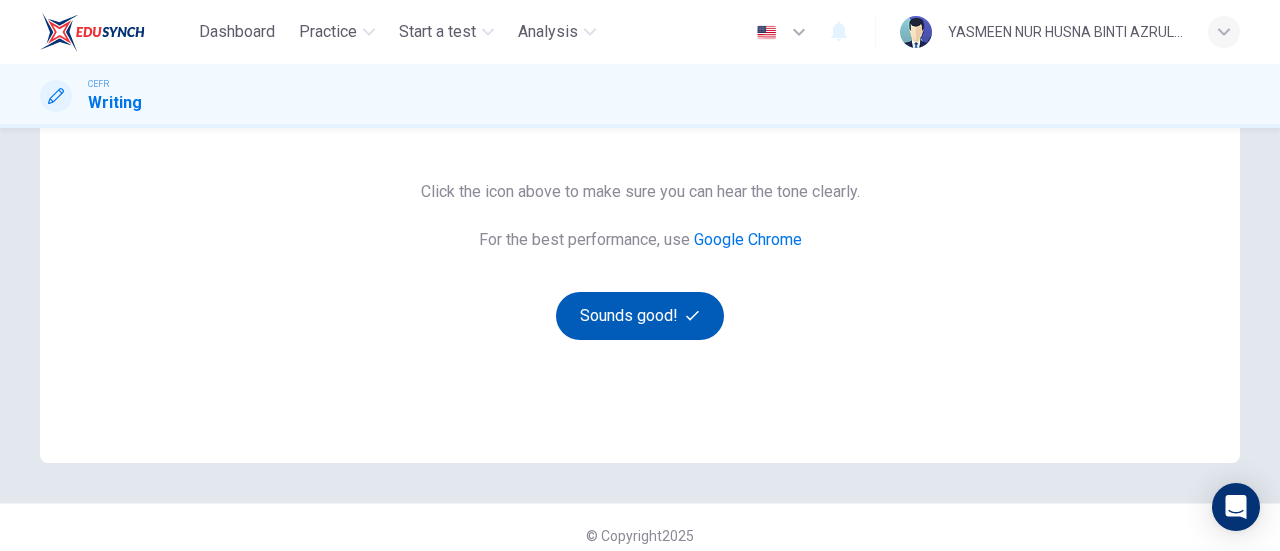 click at bounding box center (692, 315) 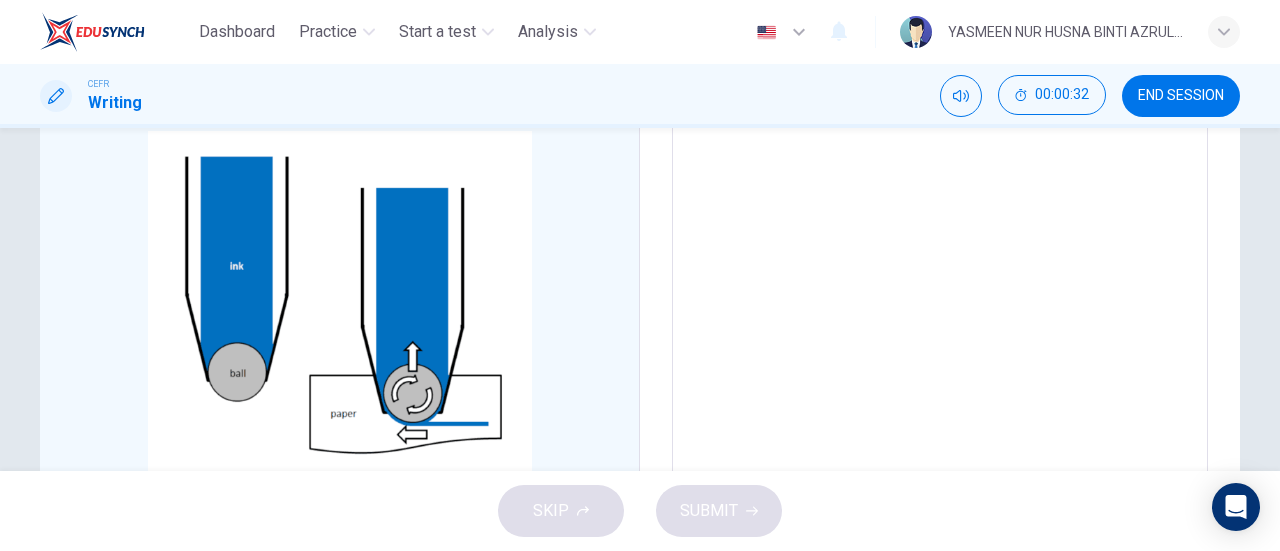 scroll, scrollTop: 300, scrollLeft: 0, axis: vertical 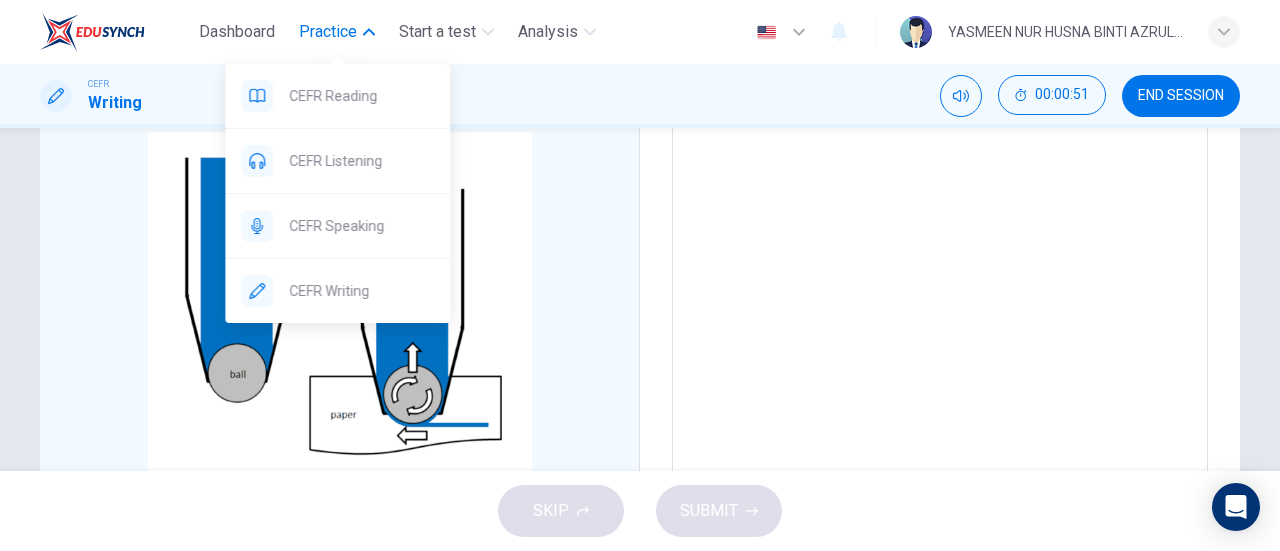 click on "Practice" at bounding box center (328, 32) 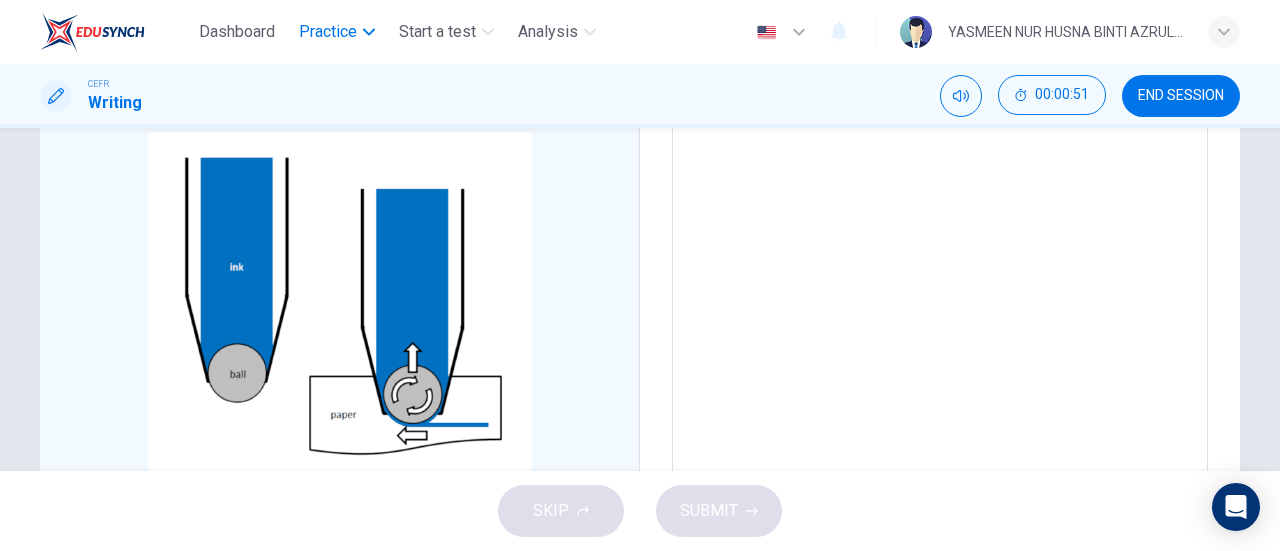 click on "Practice" at bounding box center [328, 32] 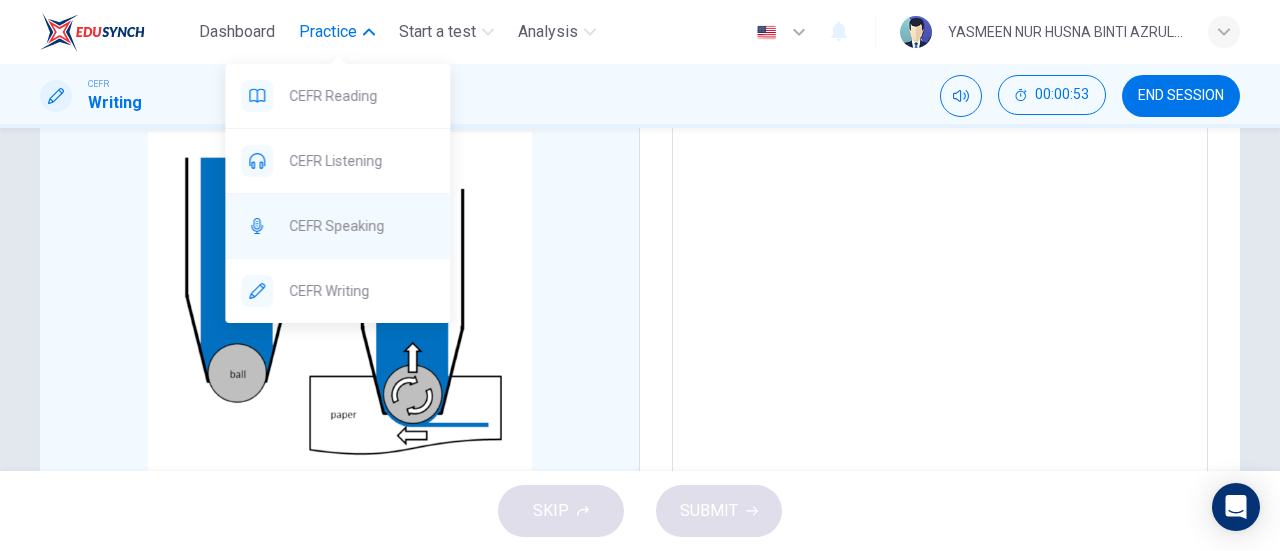 click on "CEFR Speaking" at bounding box center [361, 96] 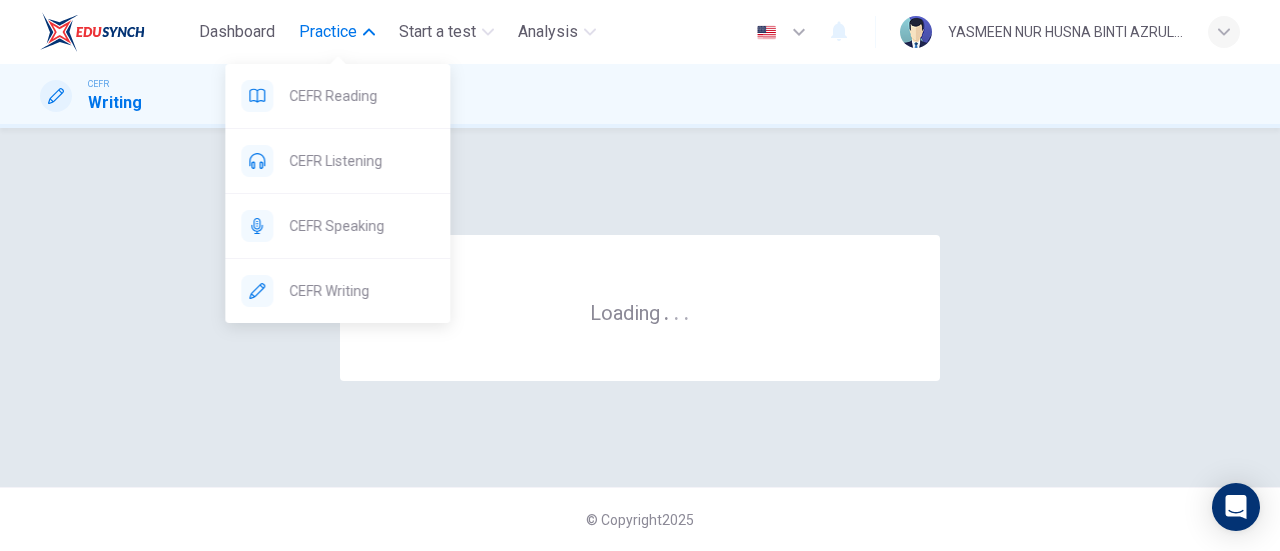 scroll, scrollTop: 0, scrollLeft: 0, axis: both 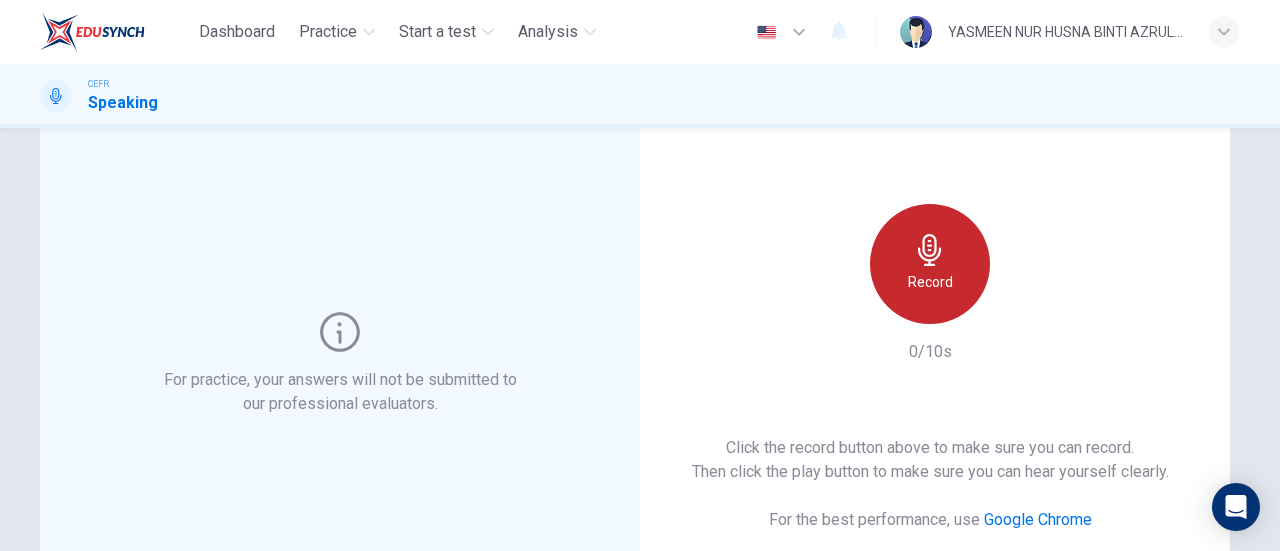 click at bounding box center (930, 250) 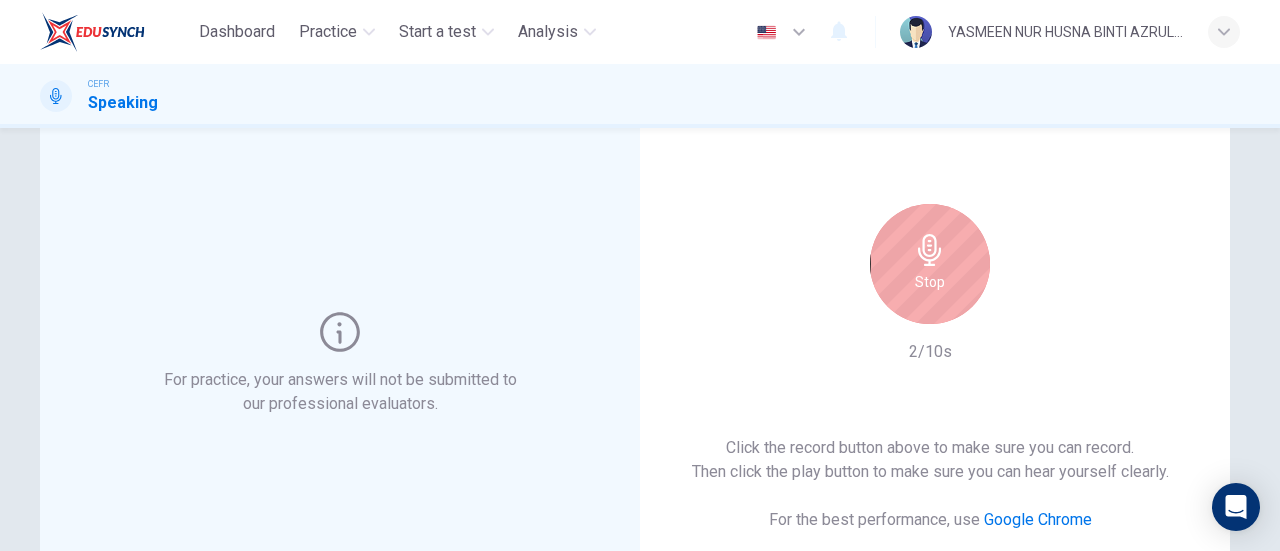 click at bounding box center [930, 250] 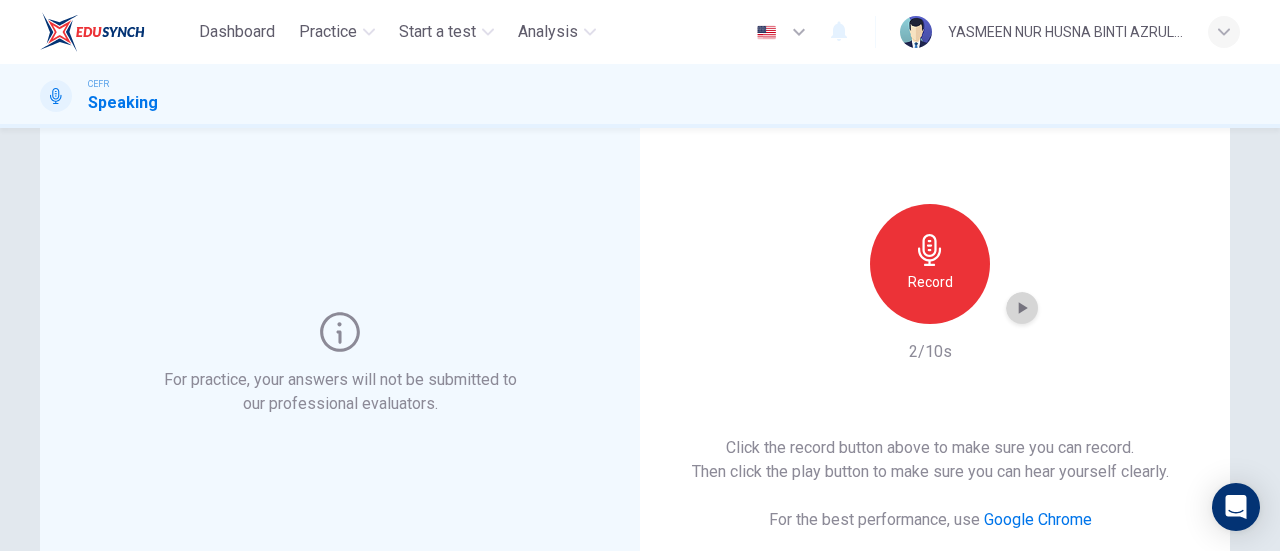 click at bounding box center [1022, 308] 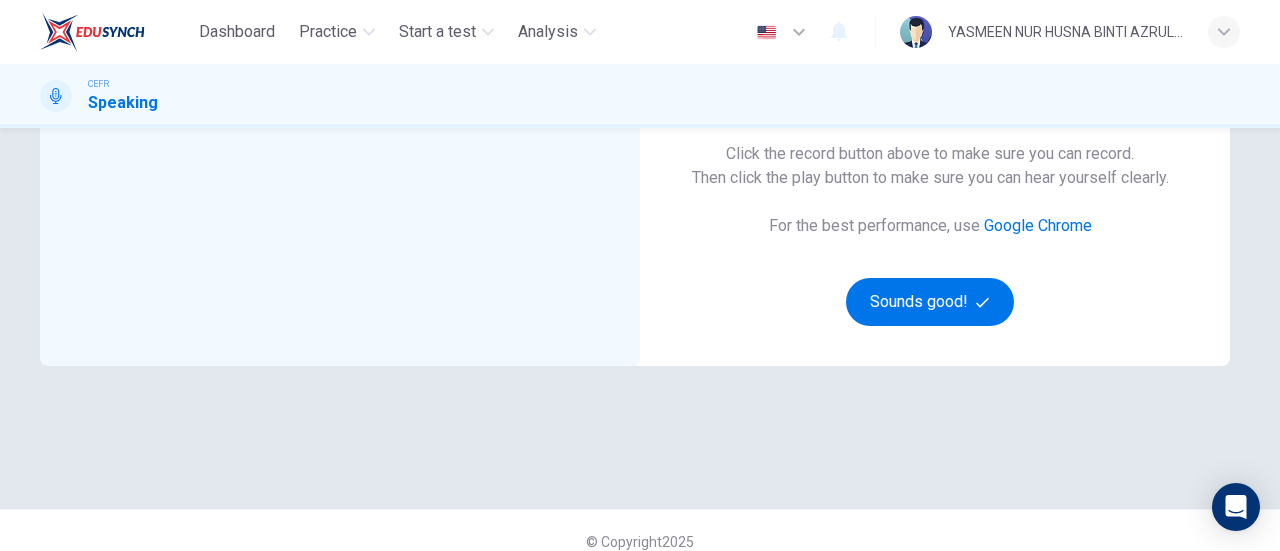 scroll, scrollTop: 400, scrollLeft: 0, axis: vertical 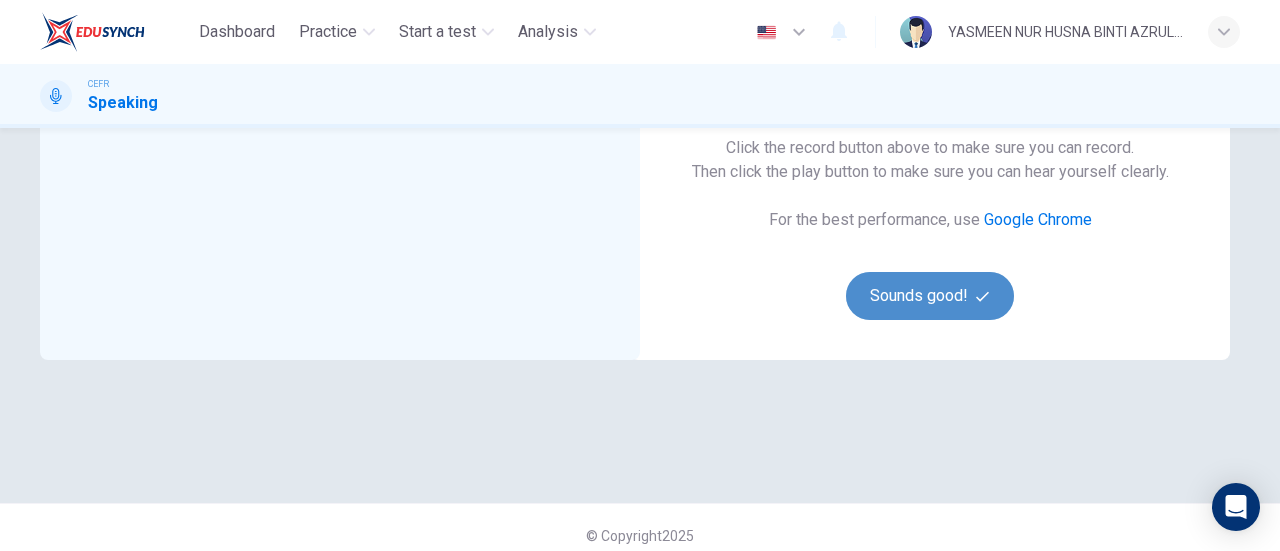 click at bounding box center (982, 296) 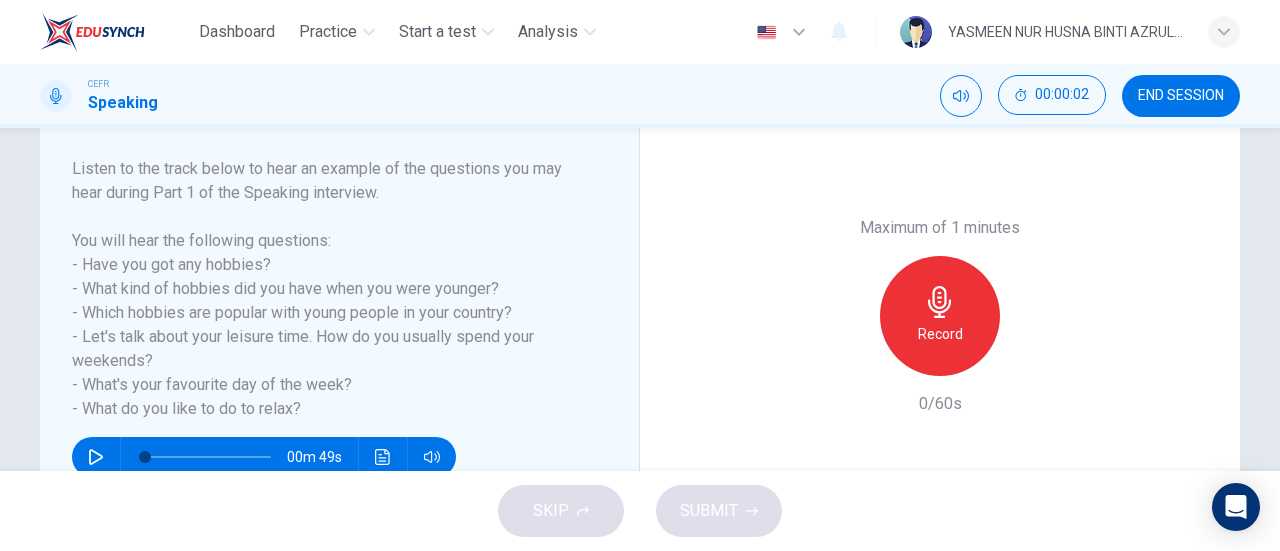 scroll, scrollTop: 400, scrollLeft: 0, axis: vertical 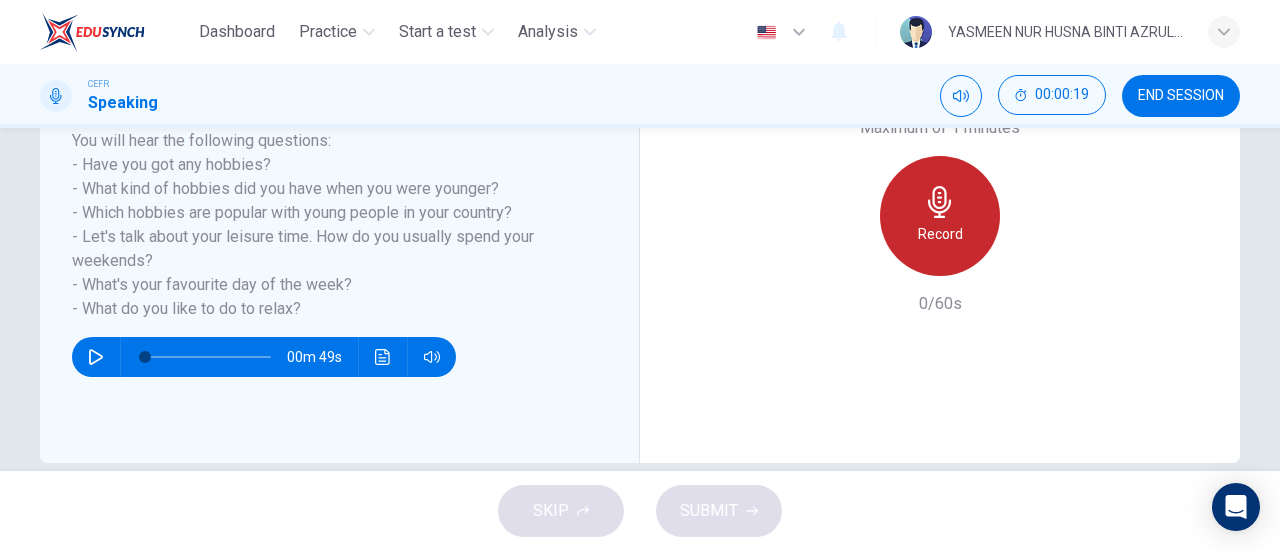 click on "Record" at bounding box center [940, 234] 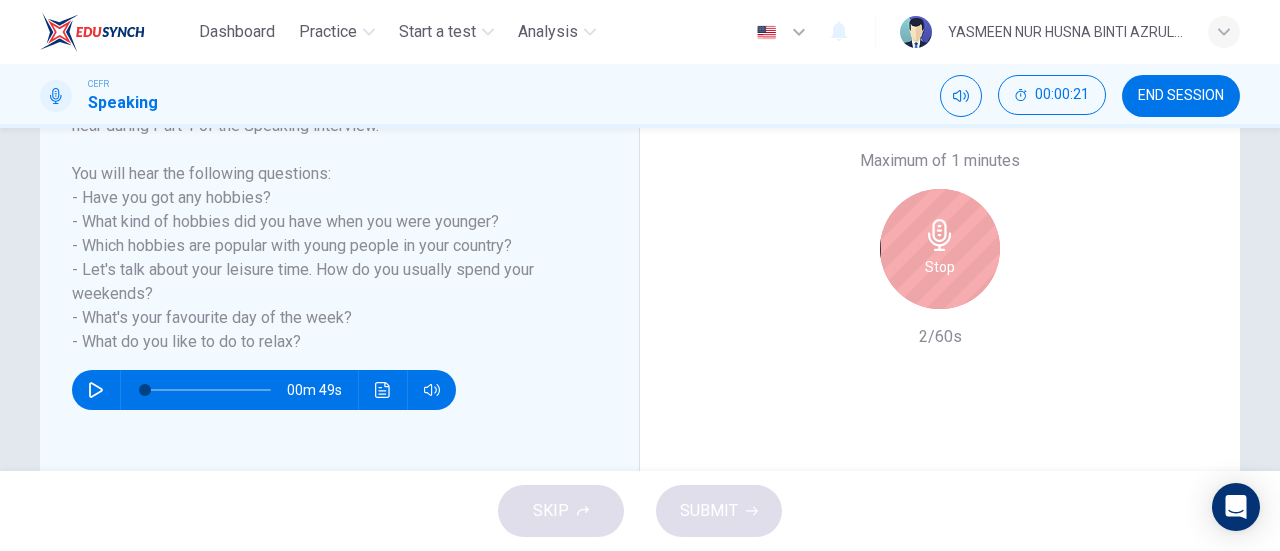 scroll, scrollTop: 362, scrollLeft: 0, axis: vertical 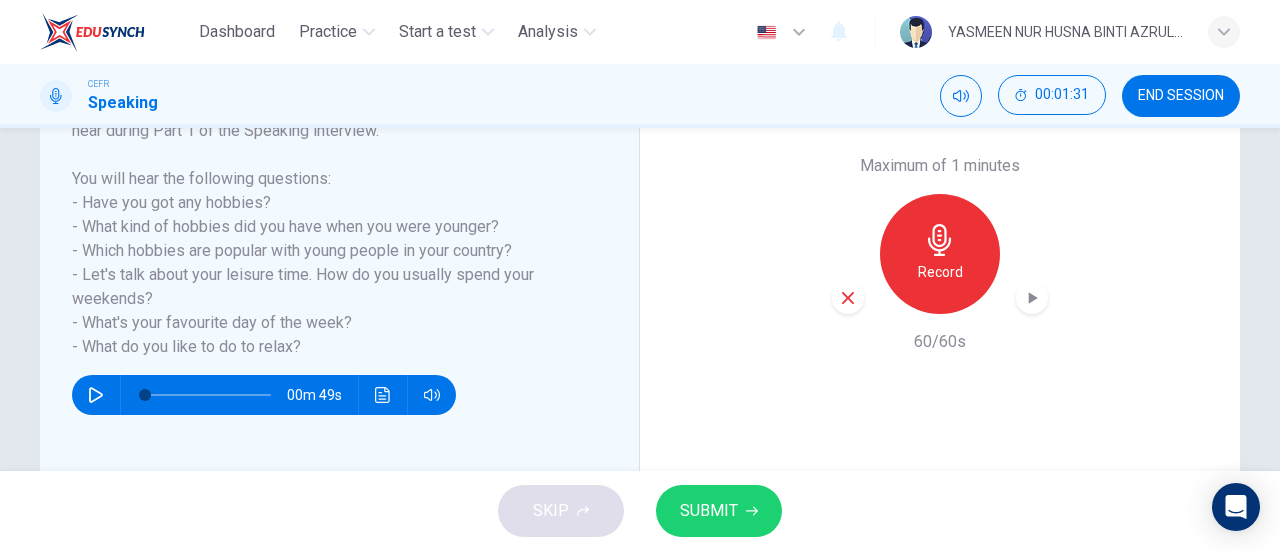 click at bounding box center (1032, 298) 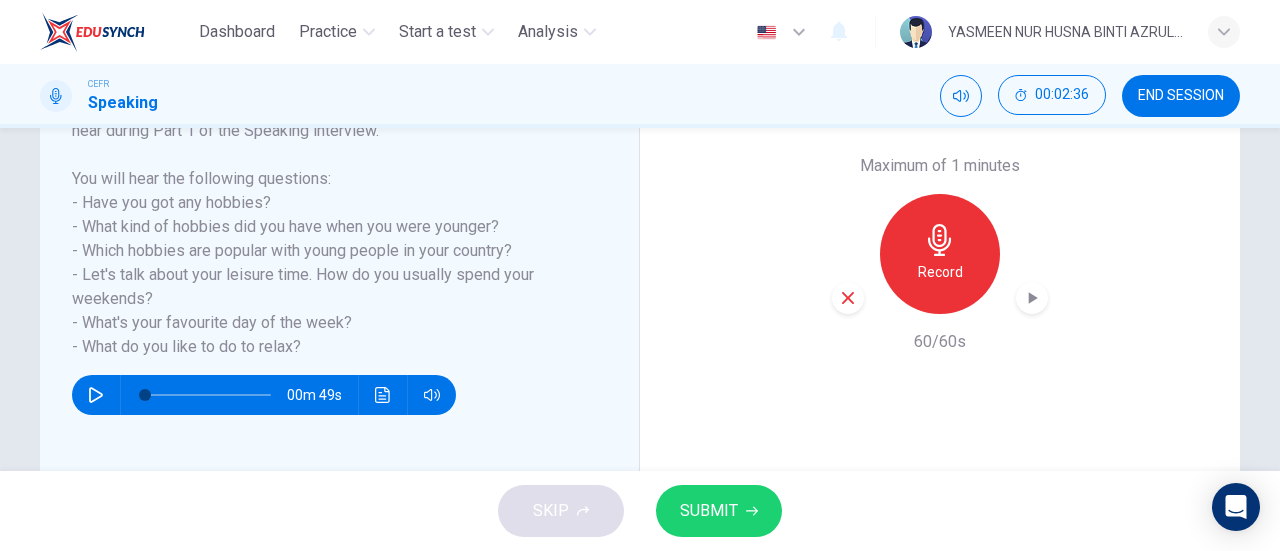 type 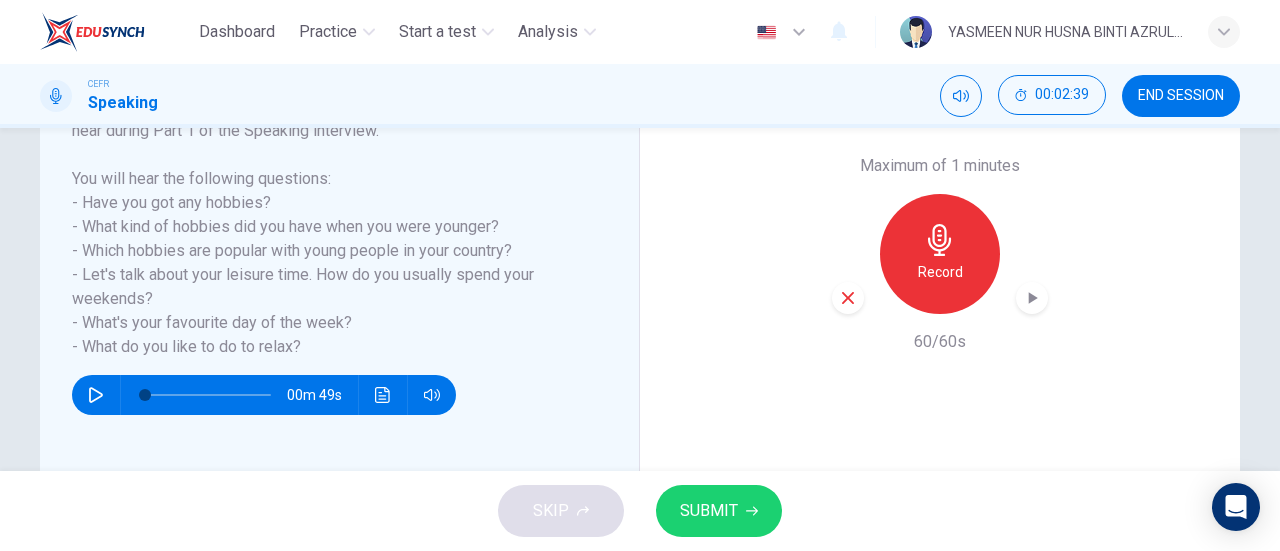 click on "SUBMIT" at bounding box center [709, 511] 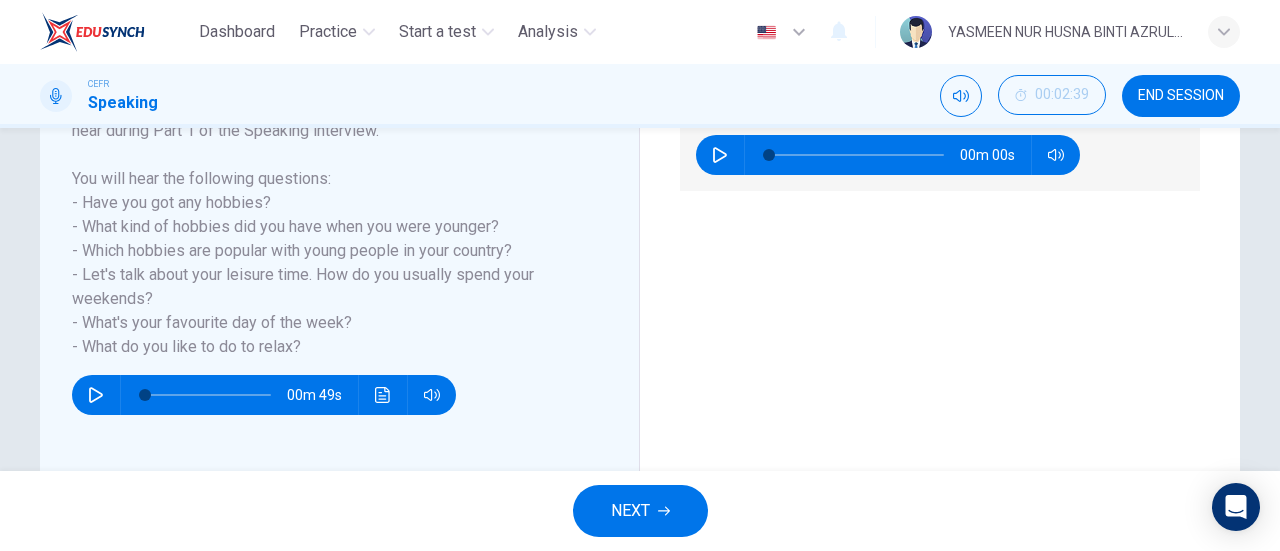 click on "NEXT" at bounding box center [640, 511] 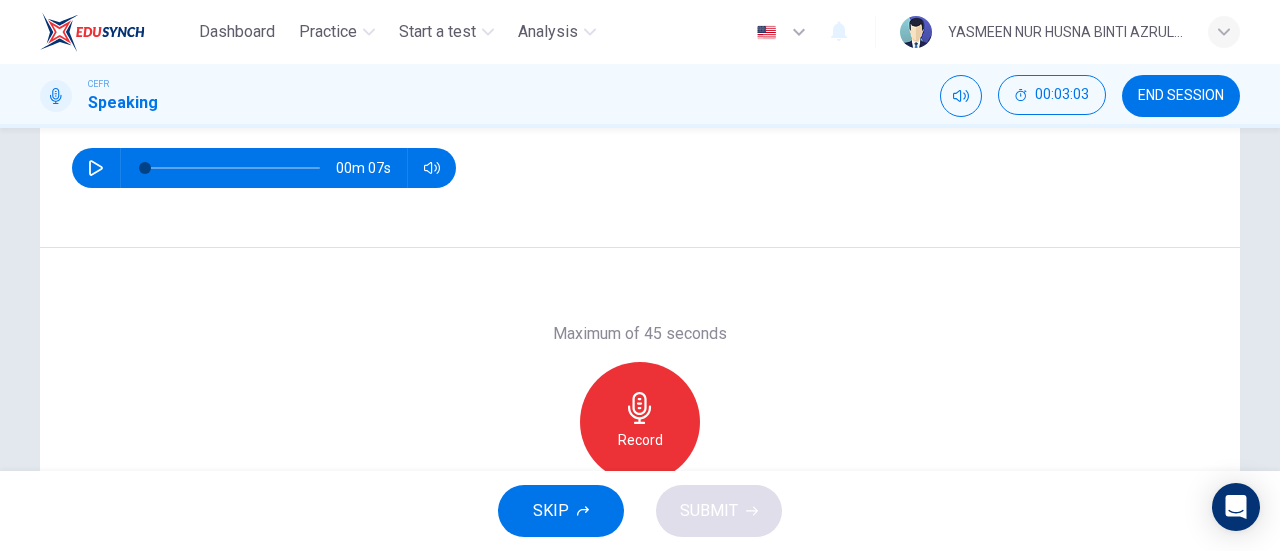 scroll, scrollTop: 300, scrollLeft: 0, axis: vertical 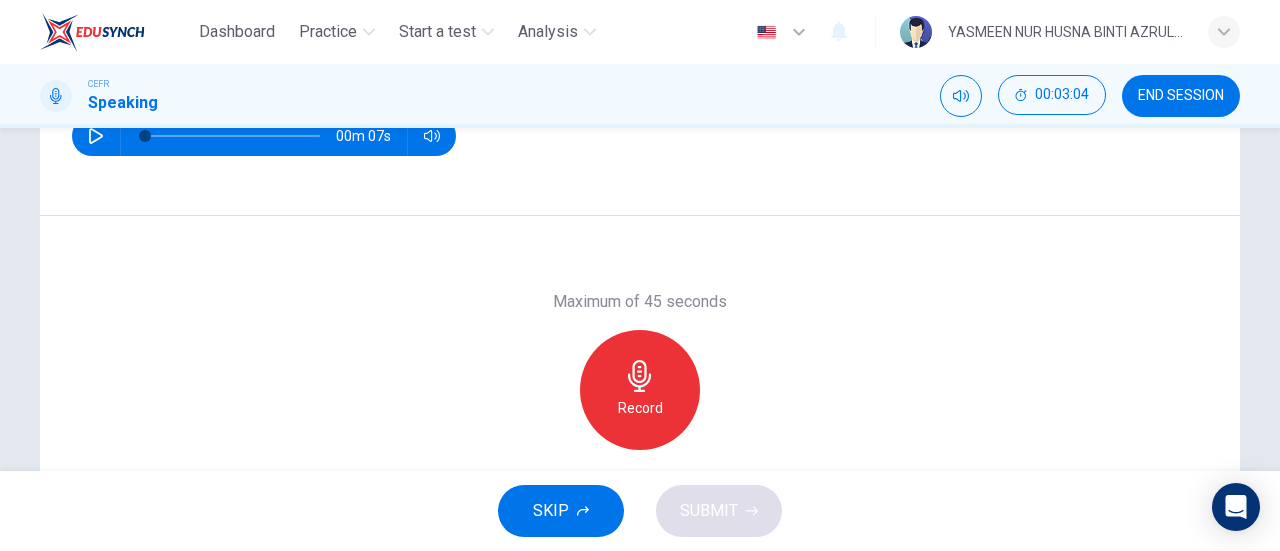 click on "Record" at bounding box center [640, 390] 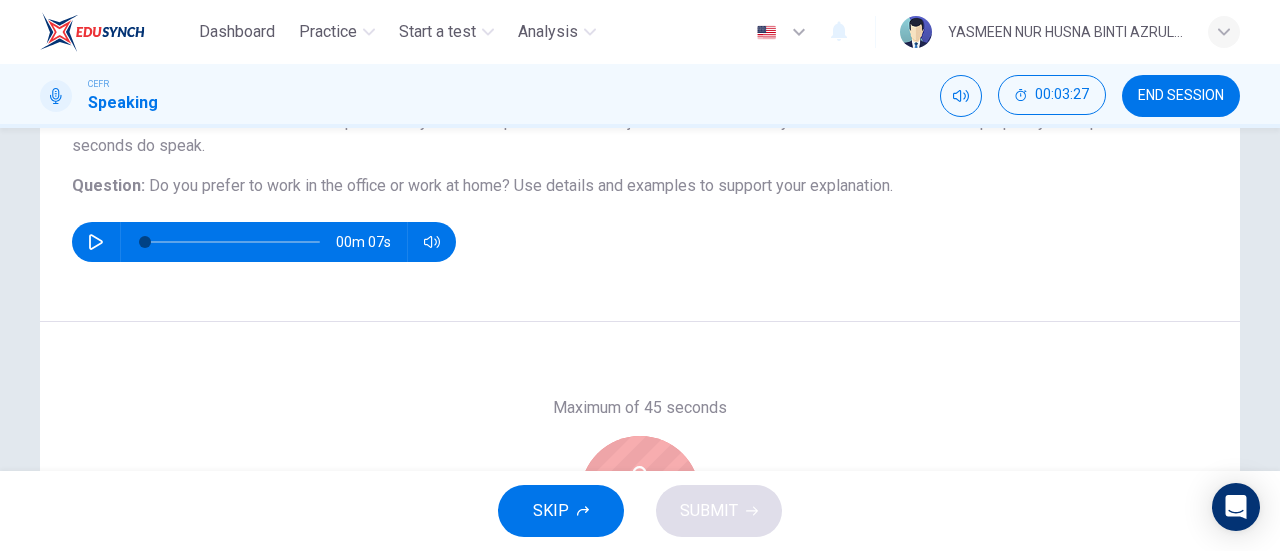 scroll, scrollTop: 432, scrollLeft: 0, axis: vertical 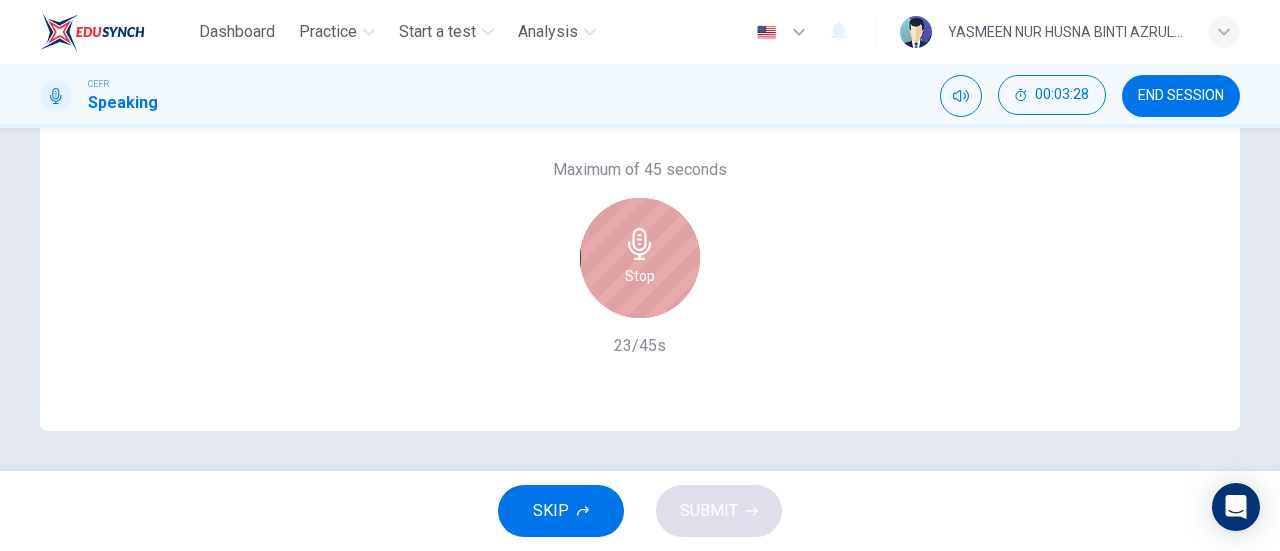 click on "Stop" at bounding box center [640, 258] 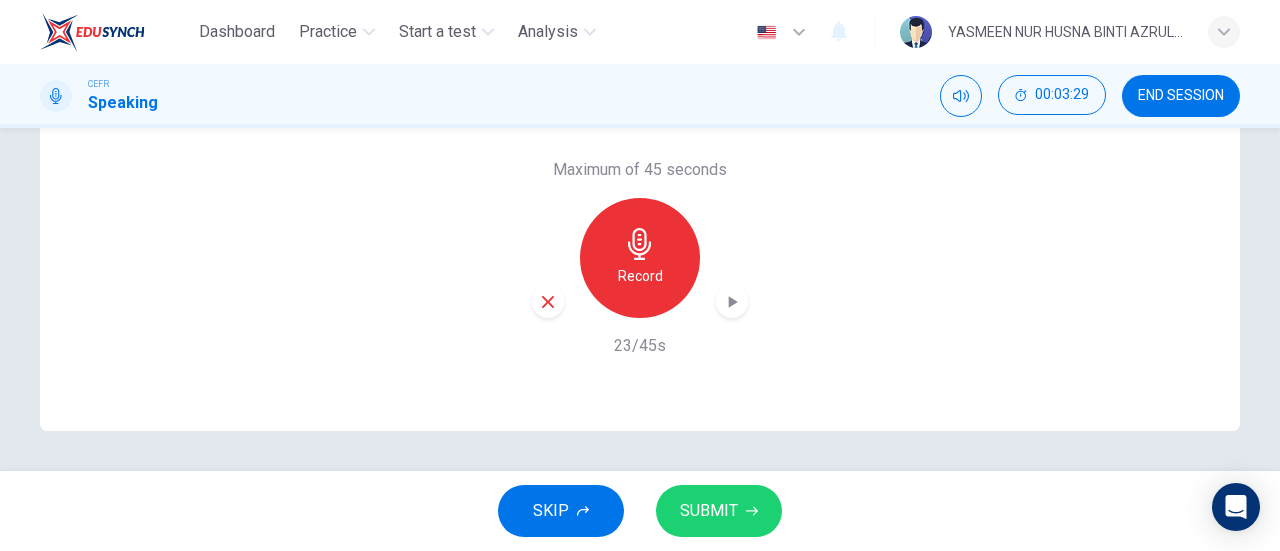click at bounding box center (548, 302) 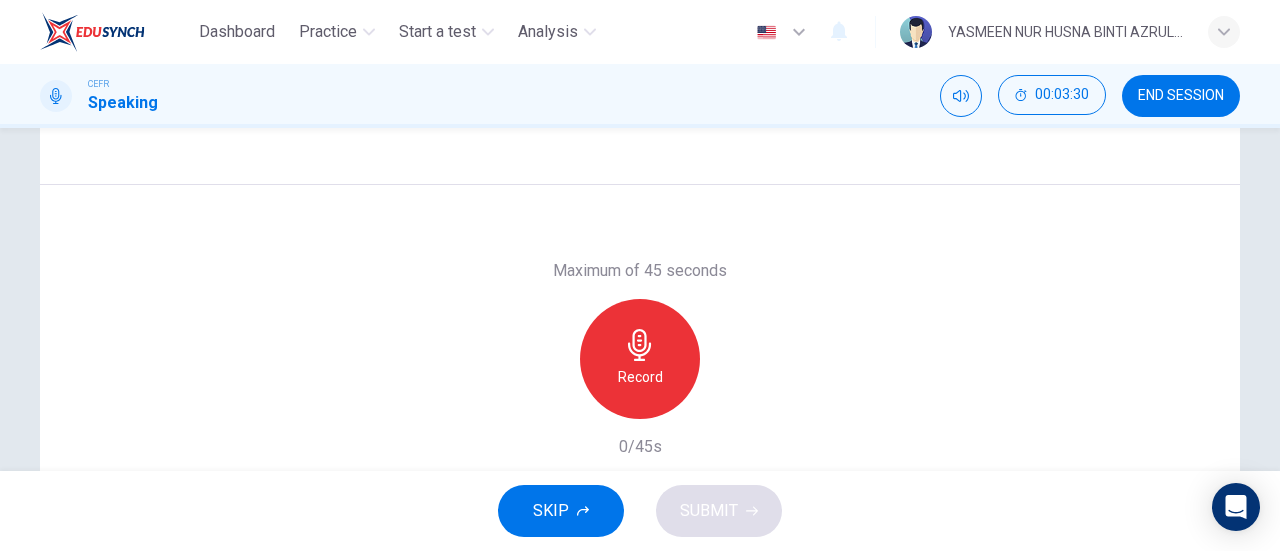 scroll, scrollTop: 332, scrollLeft: 0, axis: vertical 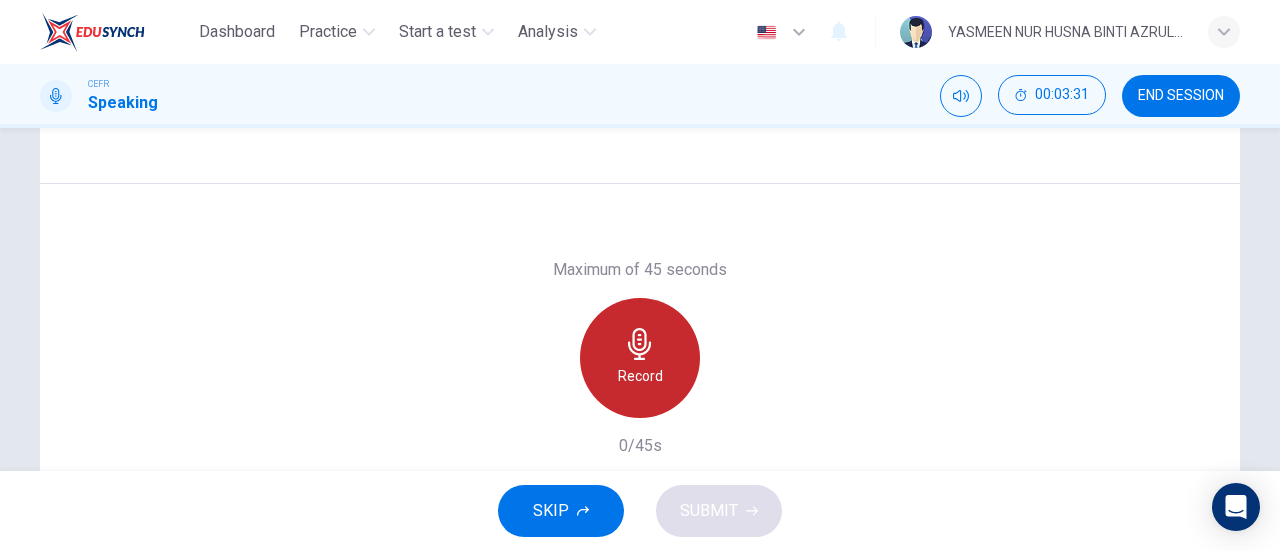click at bounding box center (639, 344) 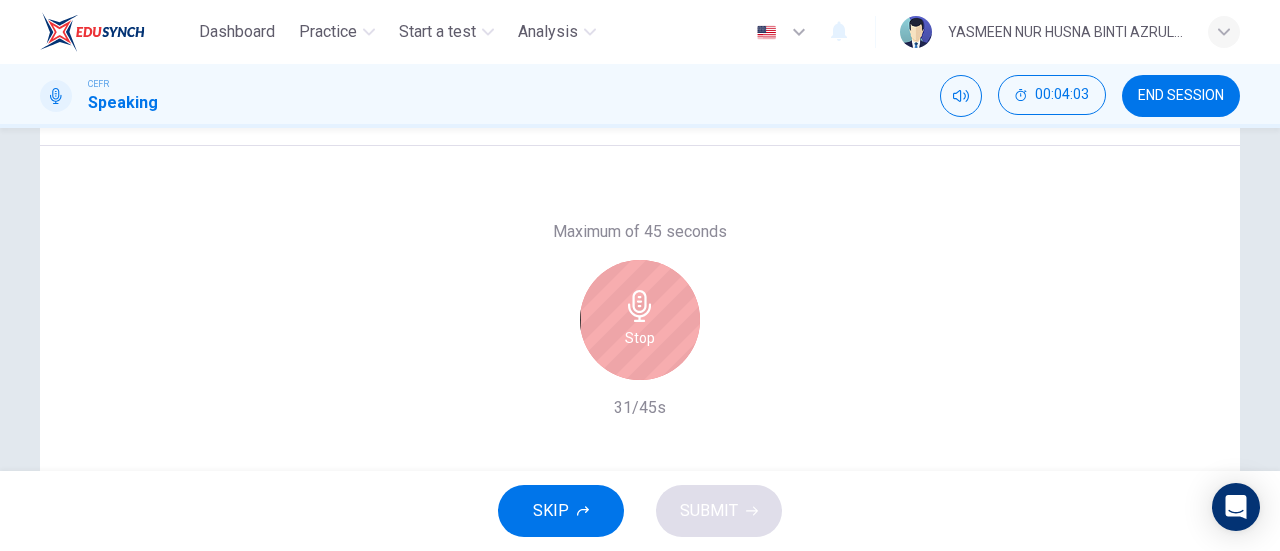 scroll, scrollTop: 432, scrollLeft: 0, axis: vertical 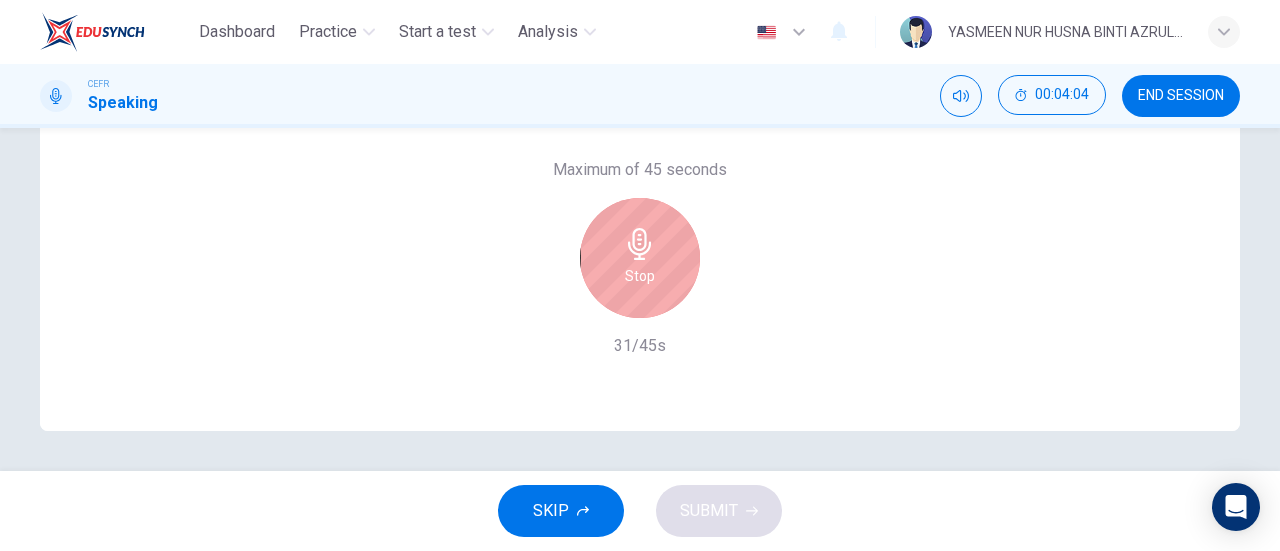 click on "Stop" at bounding box center (640, 258) 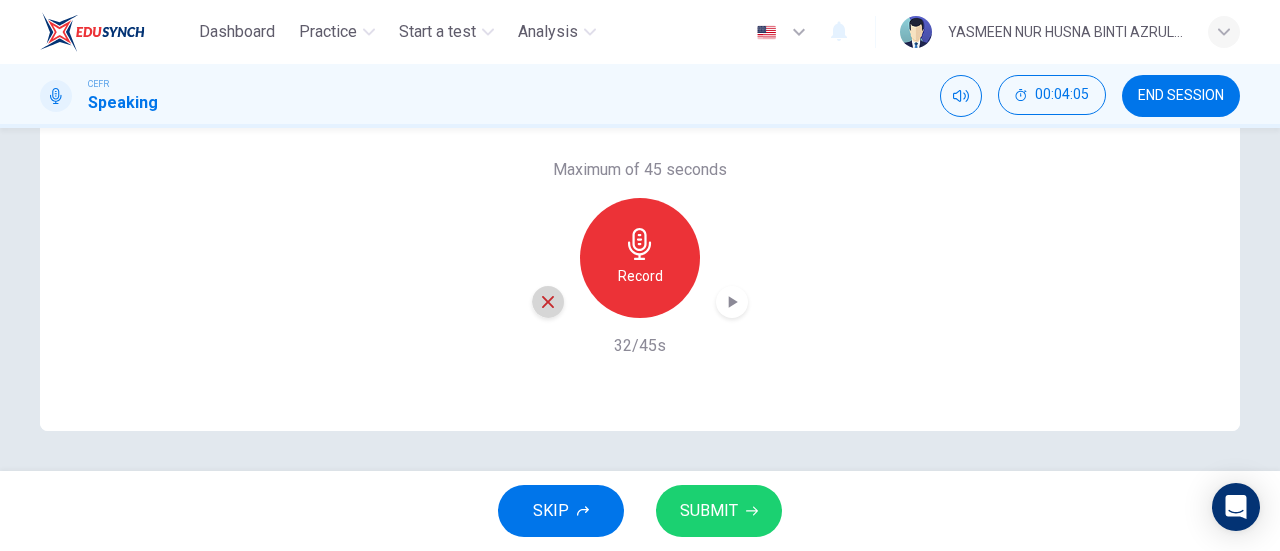 click at bounding box center [548, 302] 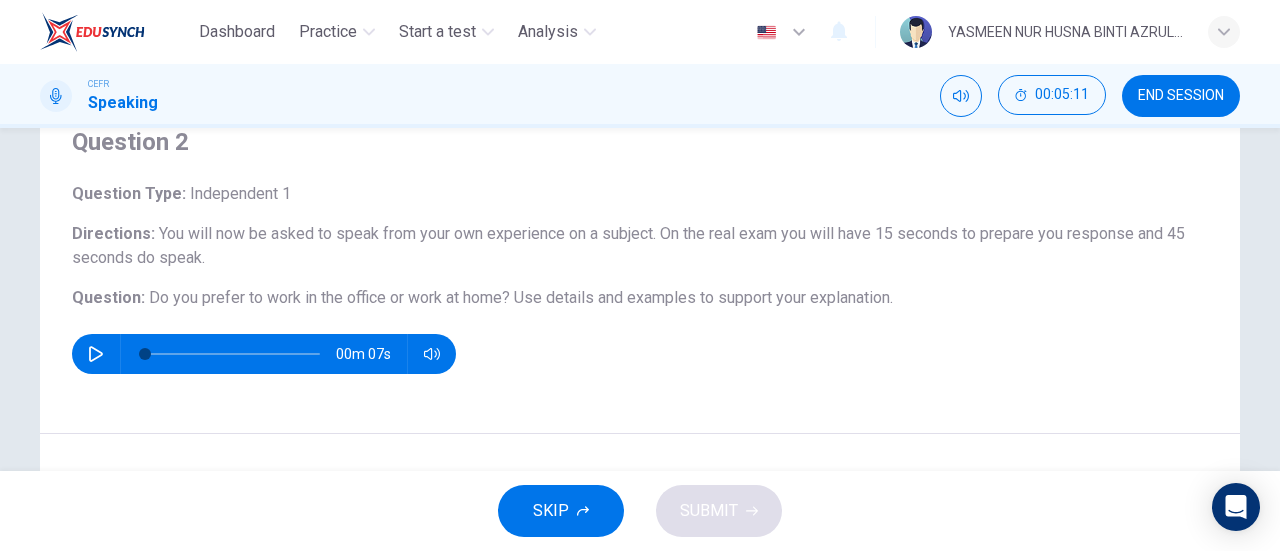 scroll, scrollTop: 310, scrollLeft: 0, axis: vertical 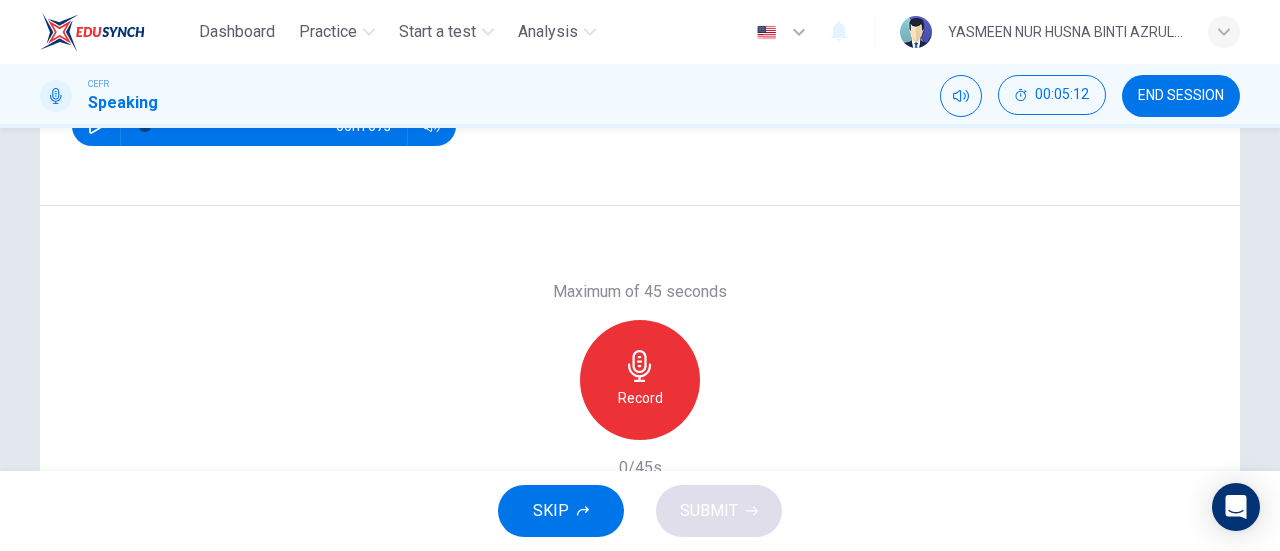 click on "Record" at bounding box center [640, 380] 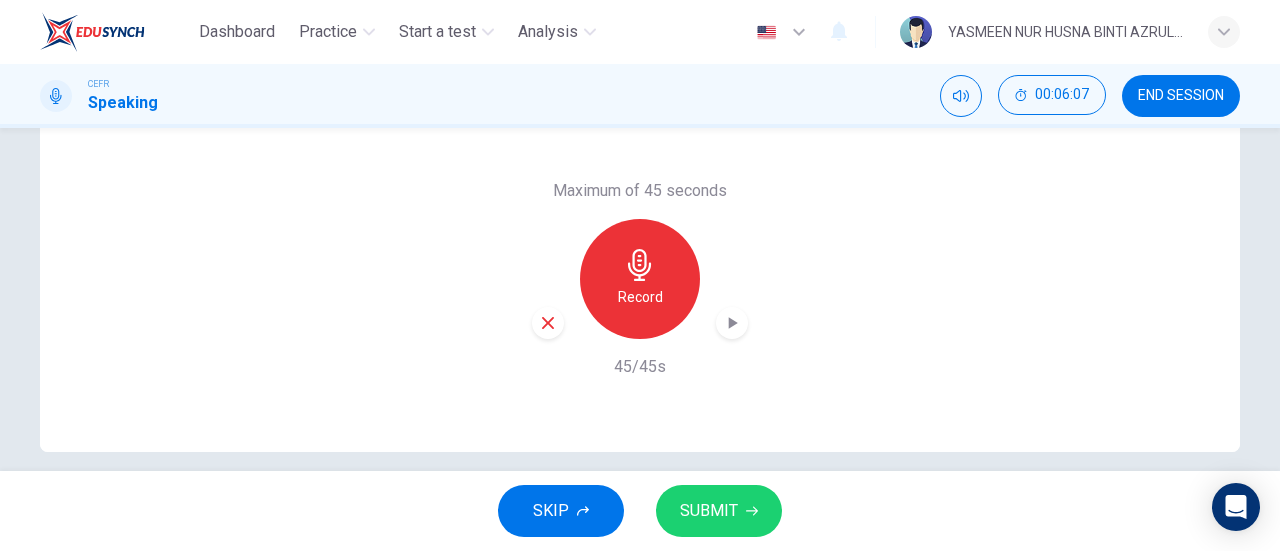 scroll, scrollTop: 432, scrollLeft: 0, axis: vertical 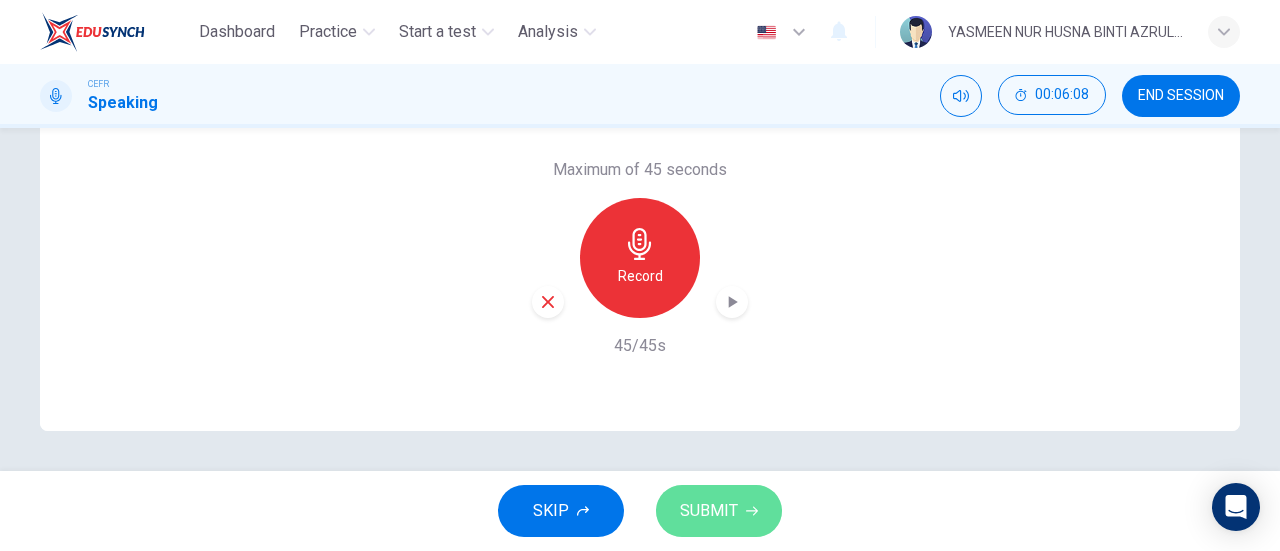 click on "SUBMIT" at bounding box center (709, 511) 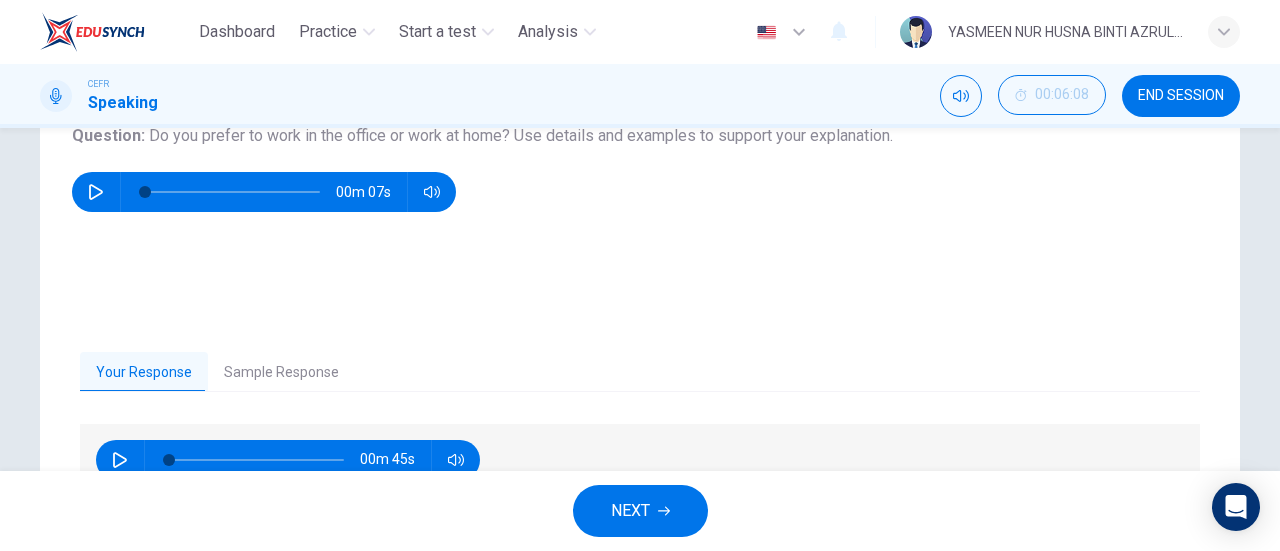 scroll, scrollTop: 337, scrollLeft: 0, axis: vertical 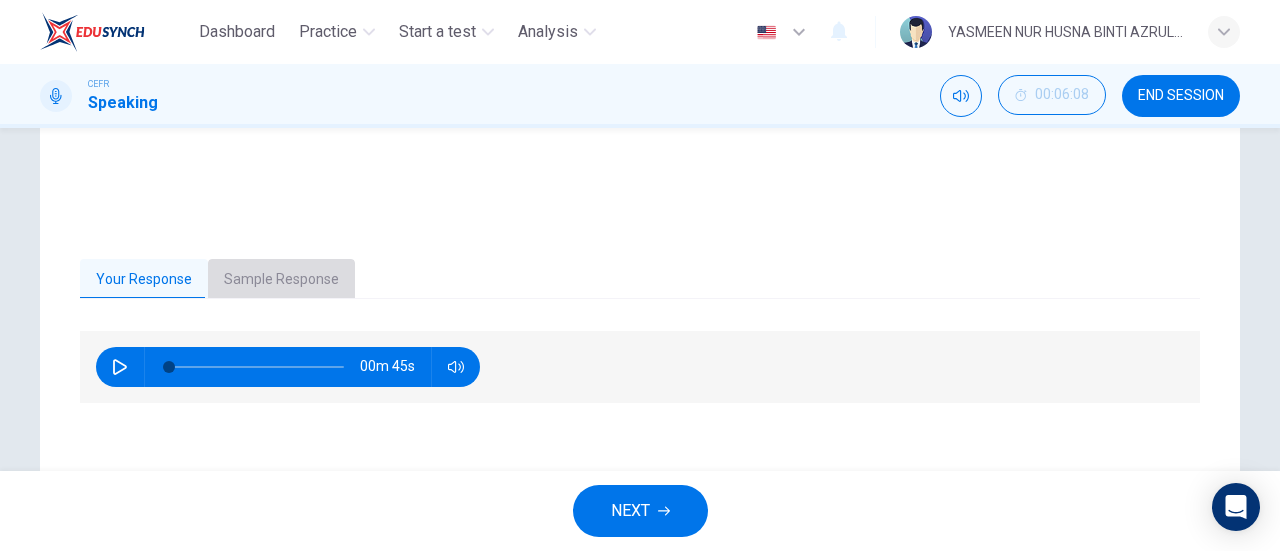 click on "Sample Response" at bounding box center (281, 280) 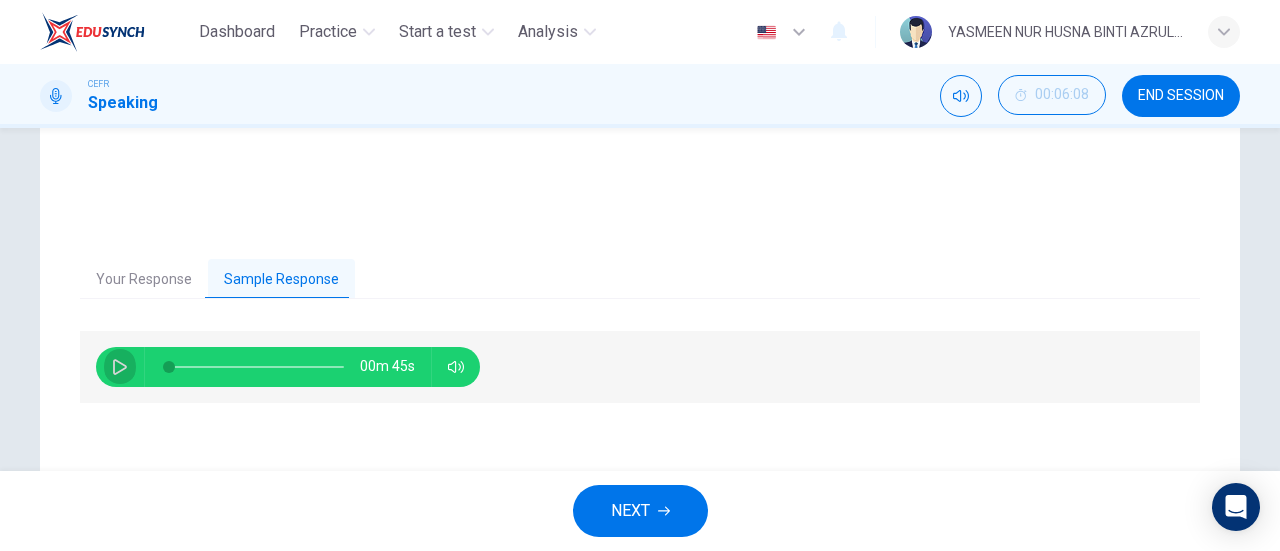 click at bounding box center (120, 367) 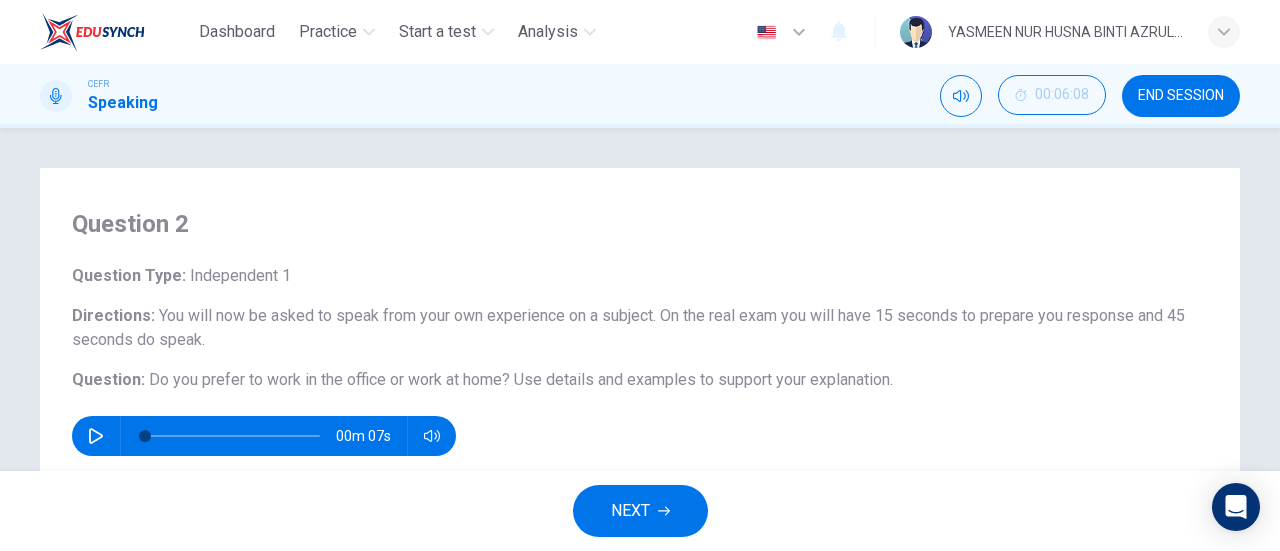 scroll, scrollTop: 432, scrollLeft: 0, axis: vertical 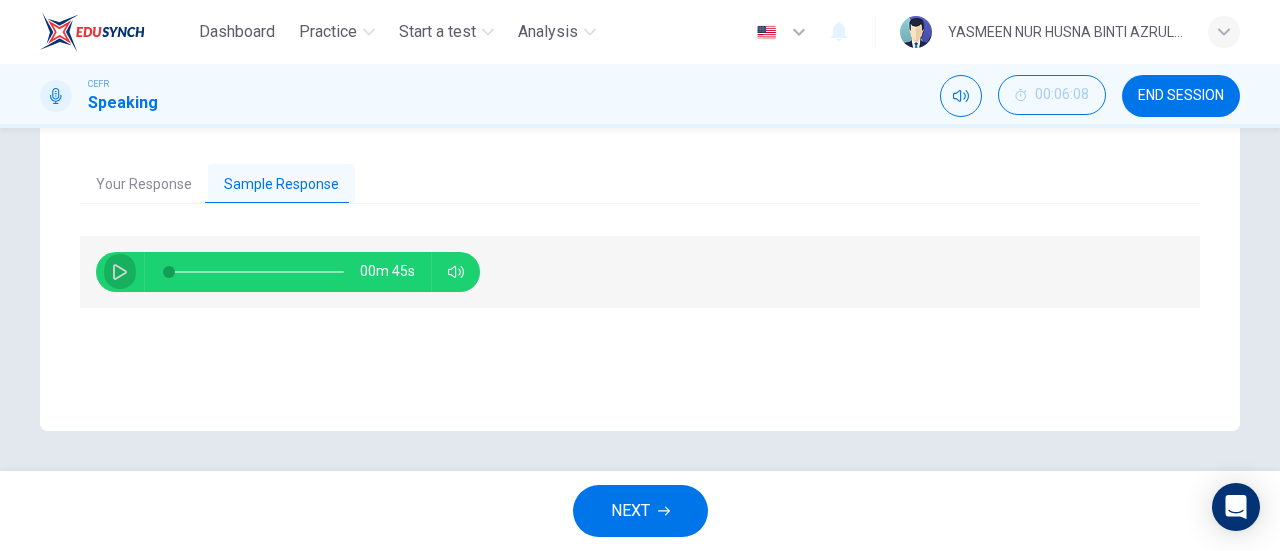 click at bounding box center (120, 272) 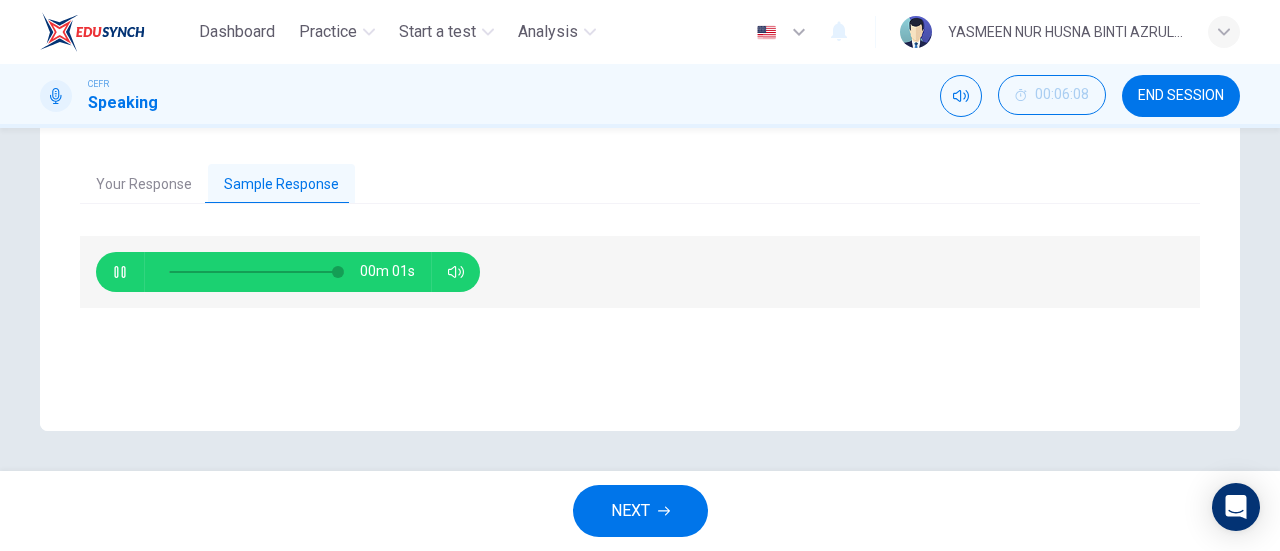 click on "NEXT" at bounding box center (640, 511) 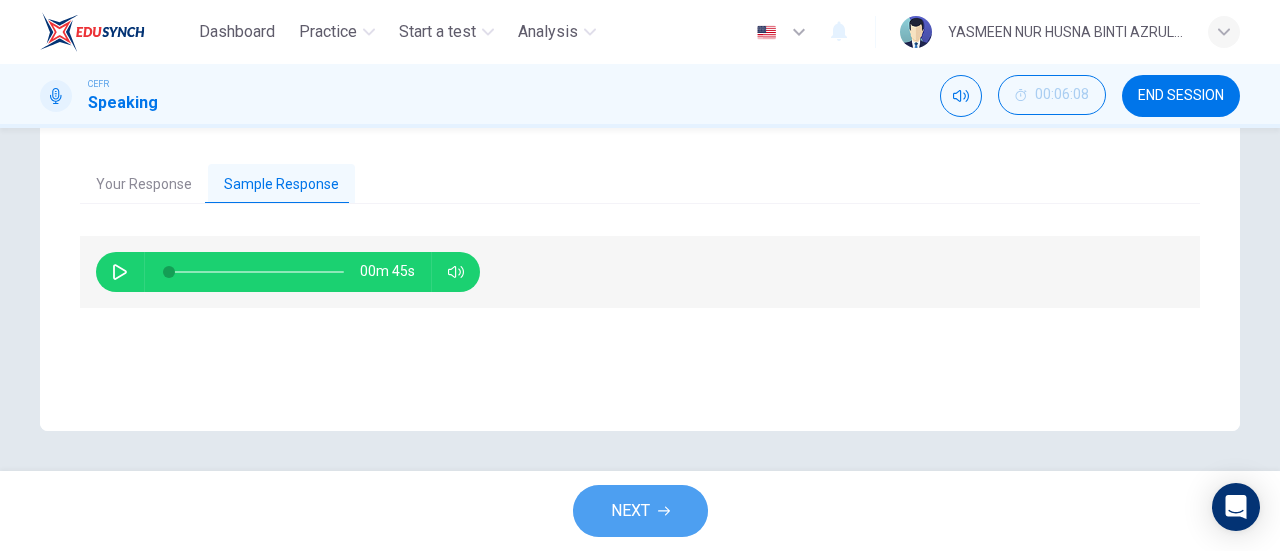 click on "NEXT" at bounding box center (630, 511) 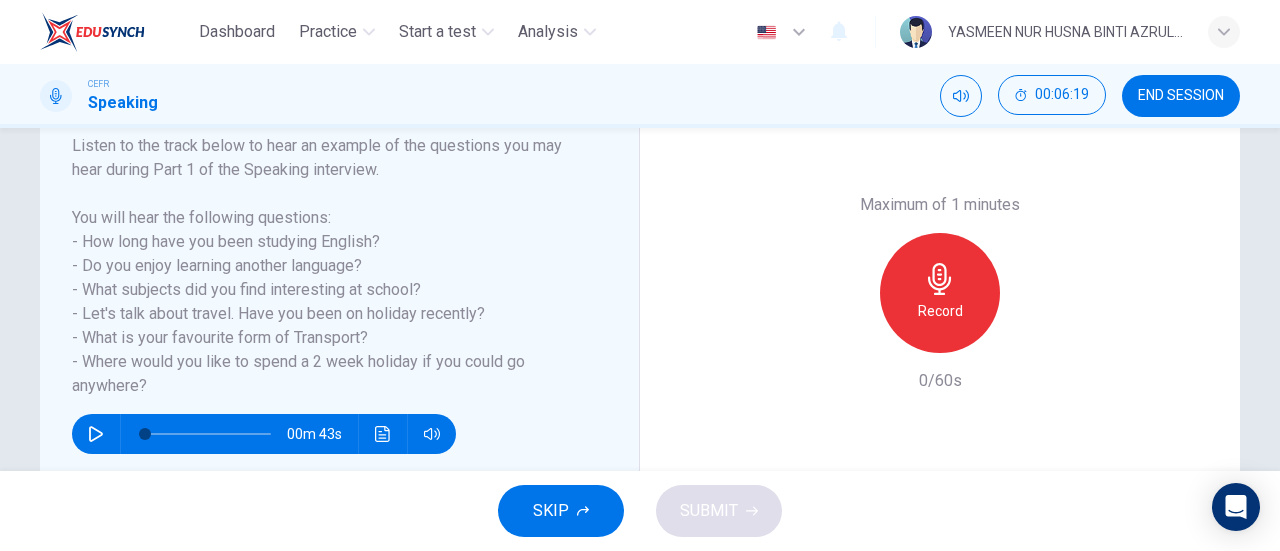 scroll, scrollTop: 321, scrollLeft: 0, axis: vertical 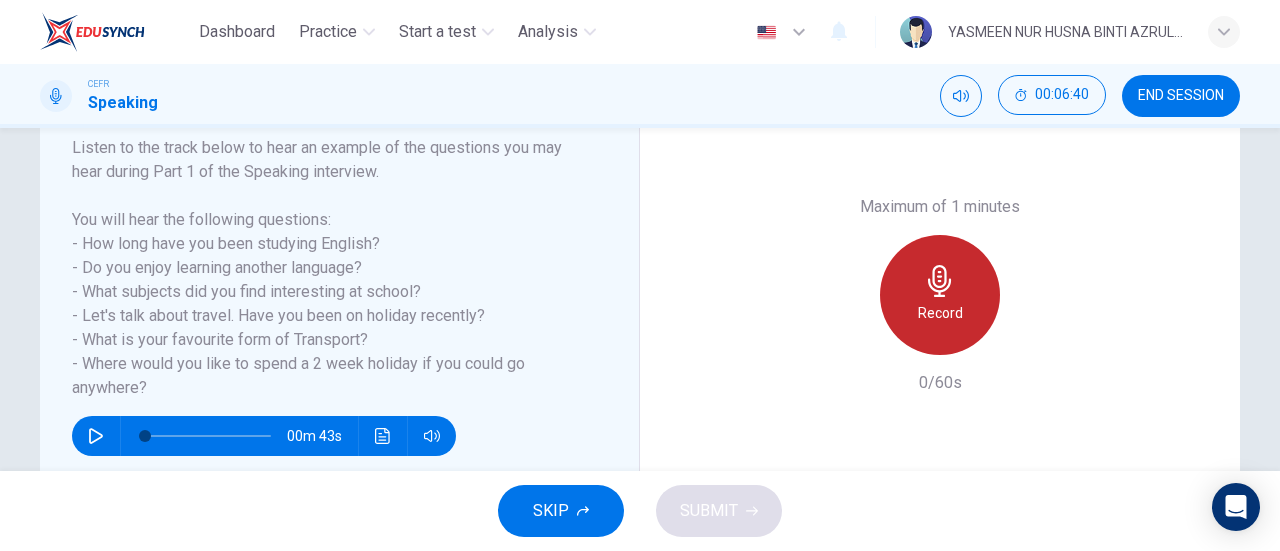 click on "Record" at bounding box center (940, 295) 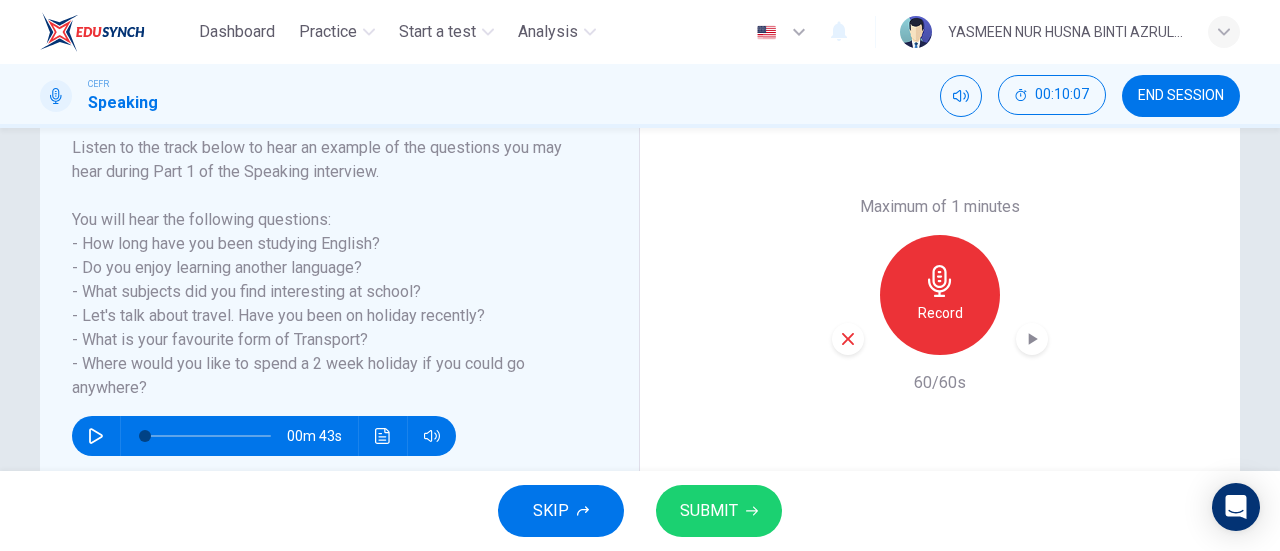type 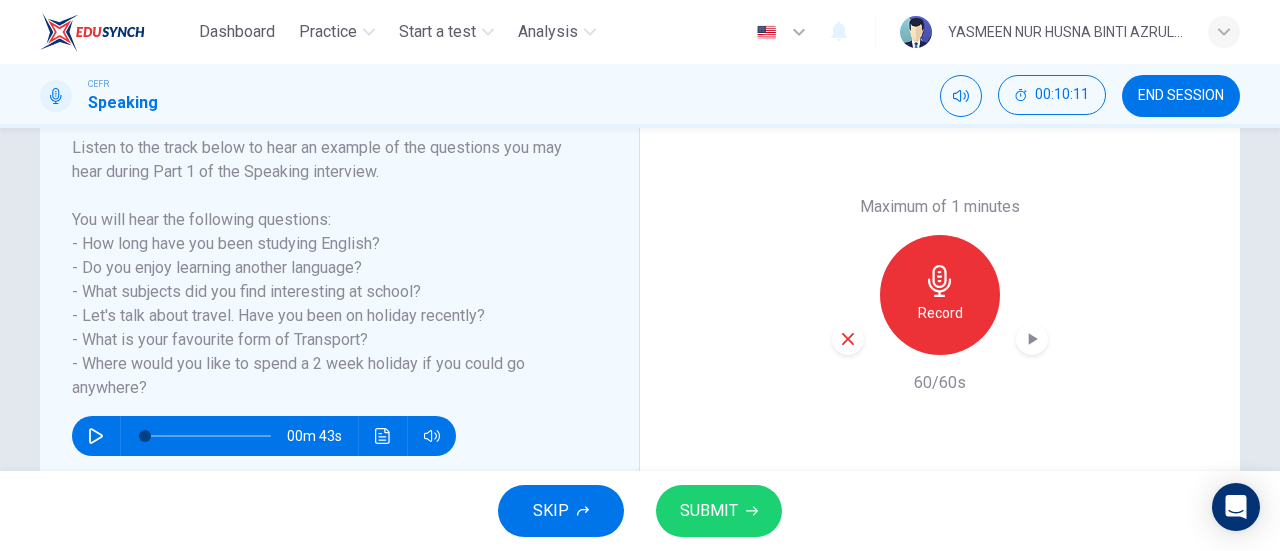 click on "SUBMIT" at bounding box center [709, 511] 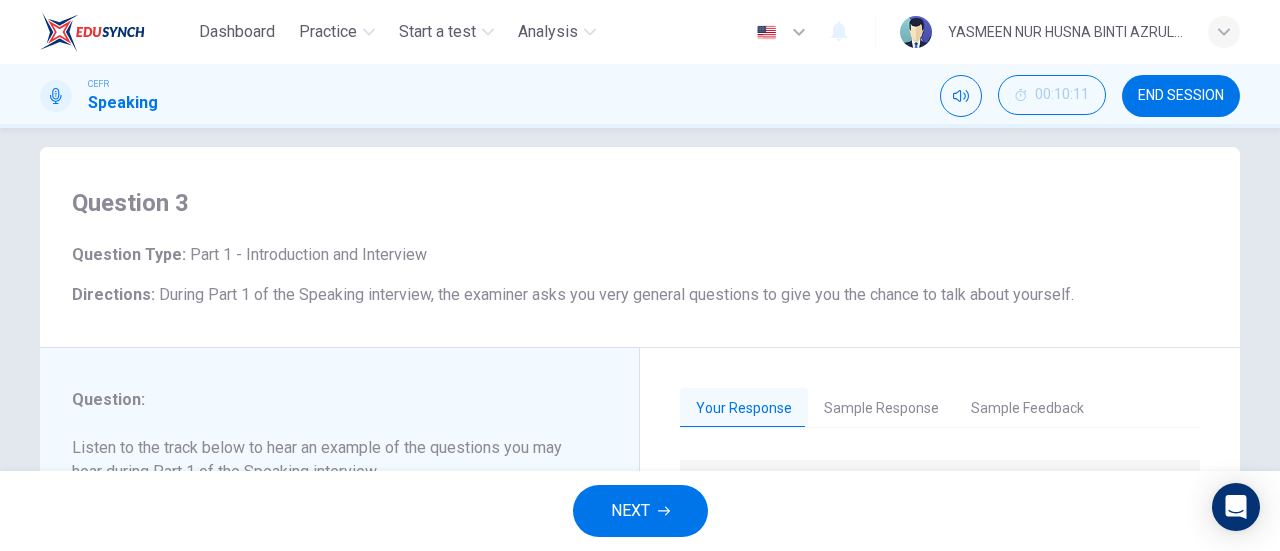 scroll, scrollTop: 221, scrollLeft: 0, axis: vertical 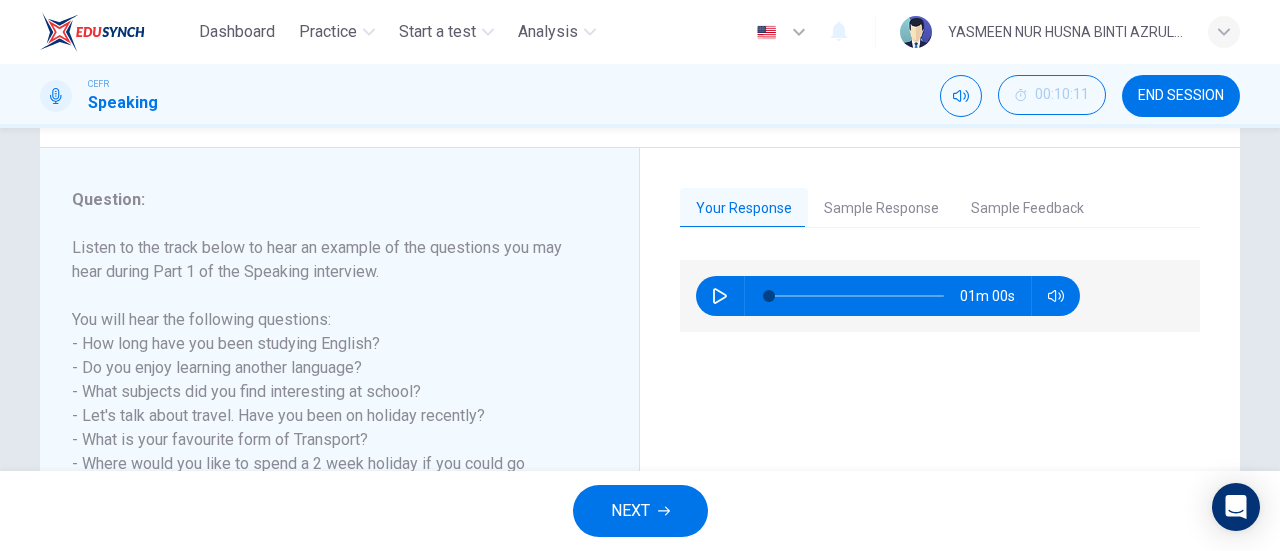 click on "Sample Response" at bounding box center (881, 209) 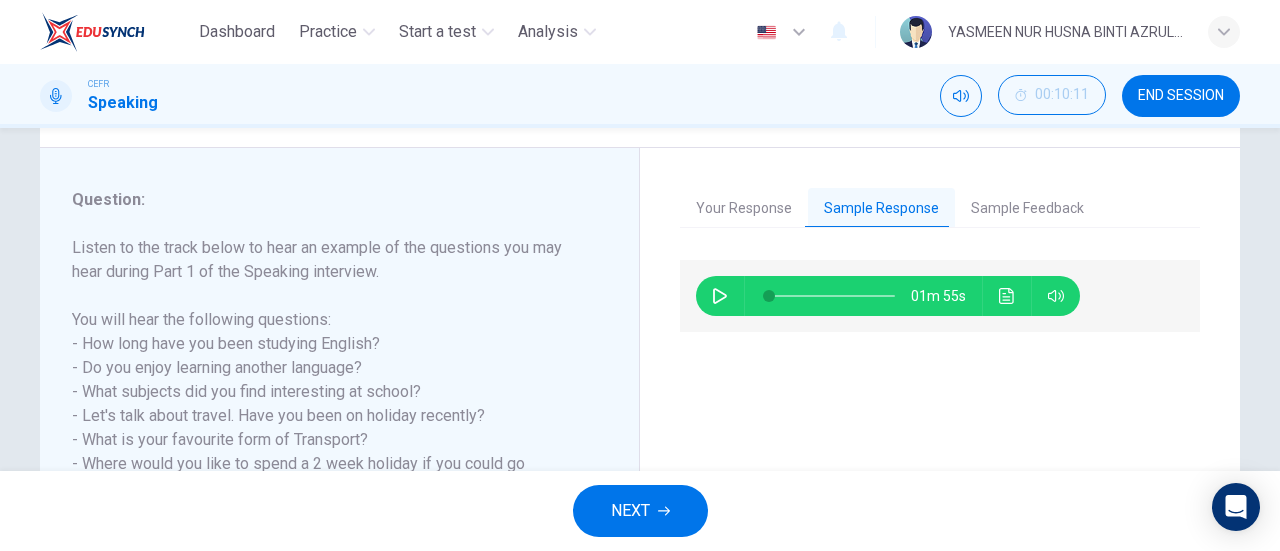 click at bounding box center (720, 296) 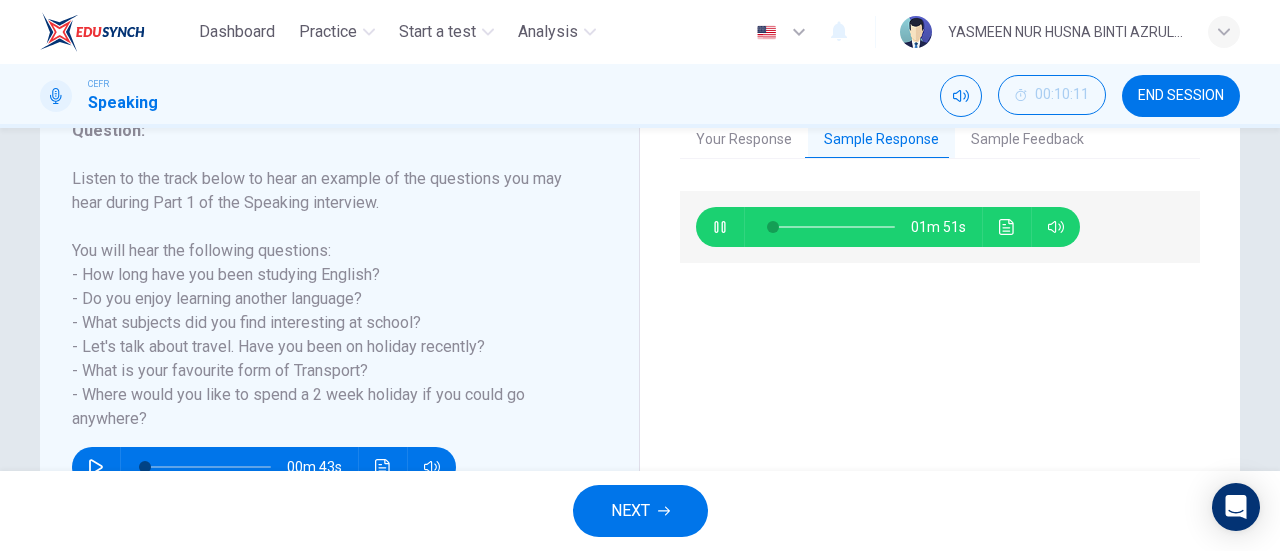 scroll, scrollTop: 321, scrollLeft: 0, axis: vertical 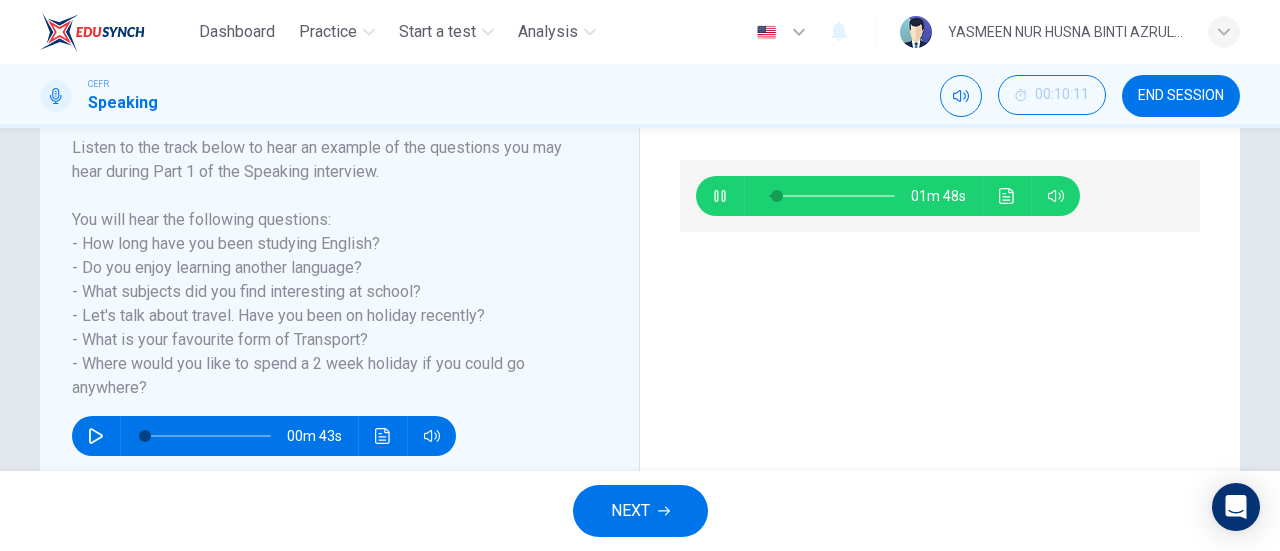 type 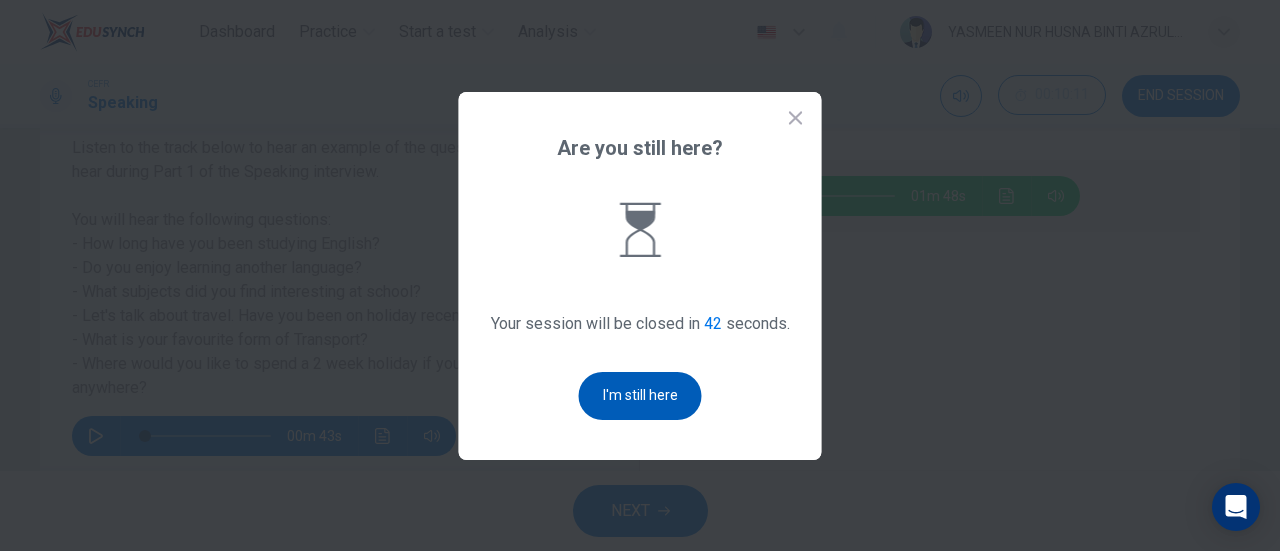 click on "I'm still here" at bounding box center (640, 396) 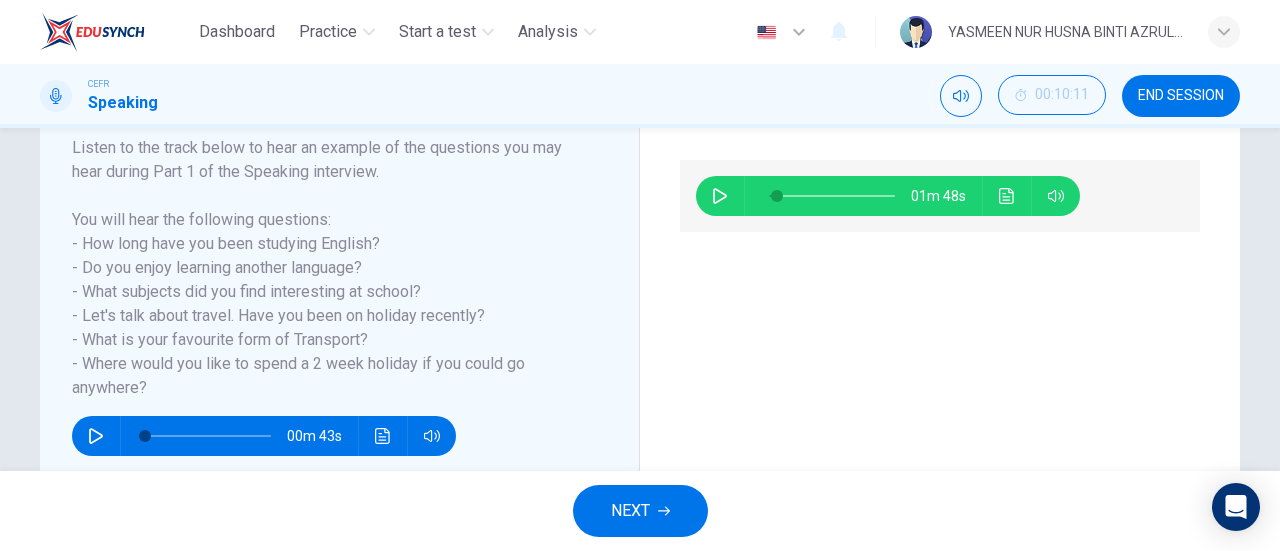 click on "NEXT" at bounding box center [640, 511] 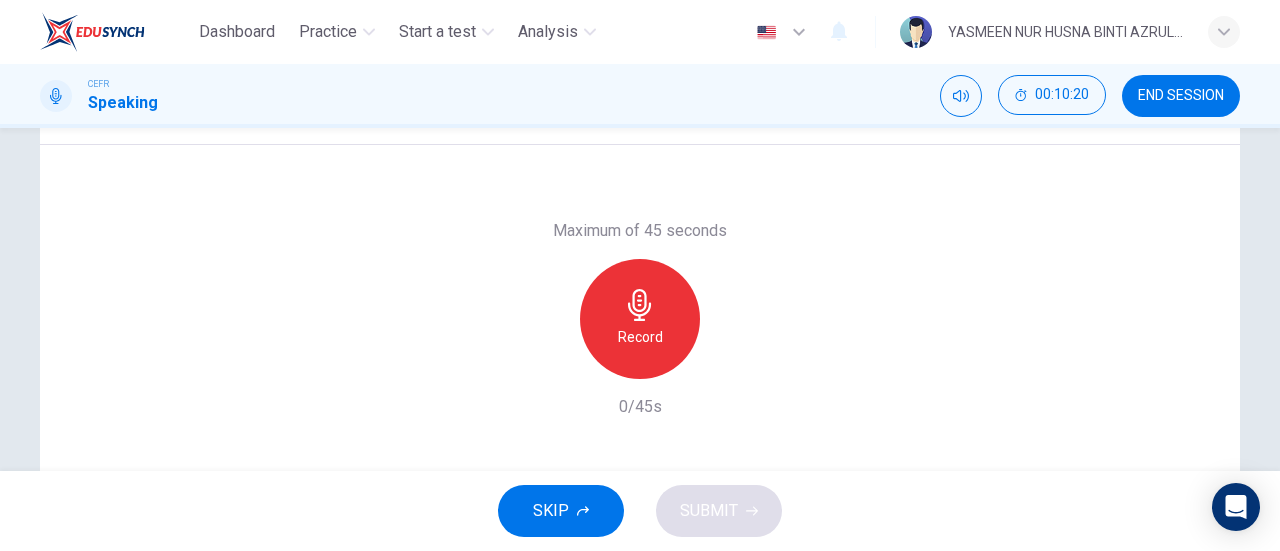 scroll, scrollTop: 372, scrollLeft: 0, axis: vertical 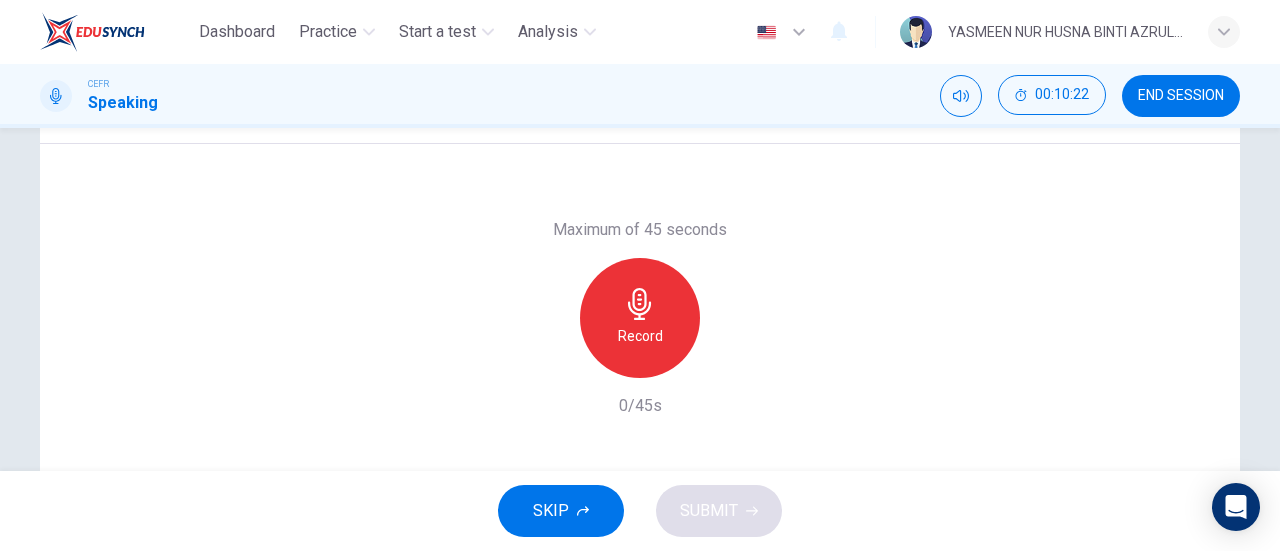 click at bounding box center [640, 304] 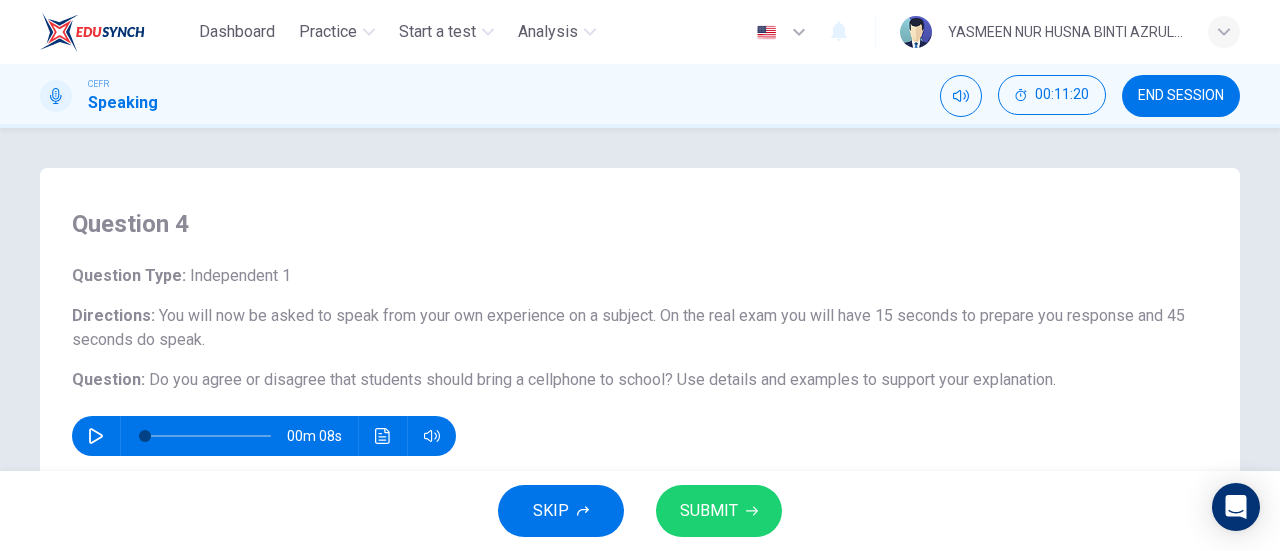 scroll, scrollTop: 85, scrollLeft: 0, axis: vertical 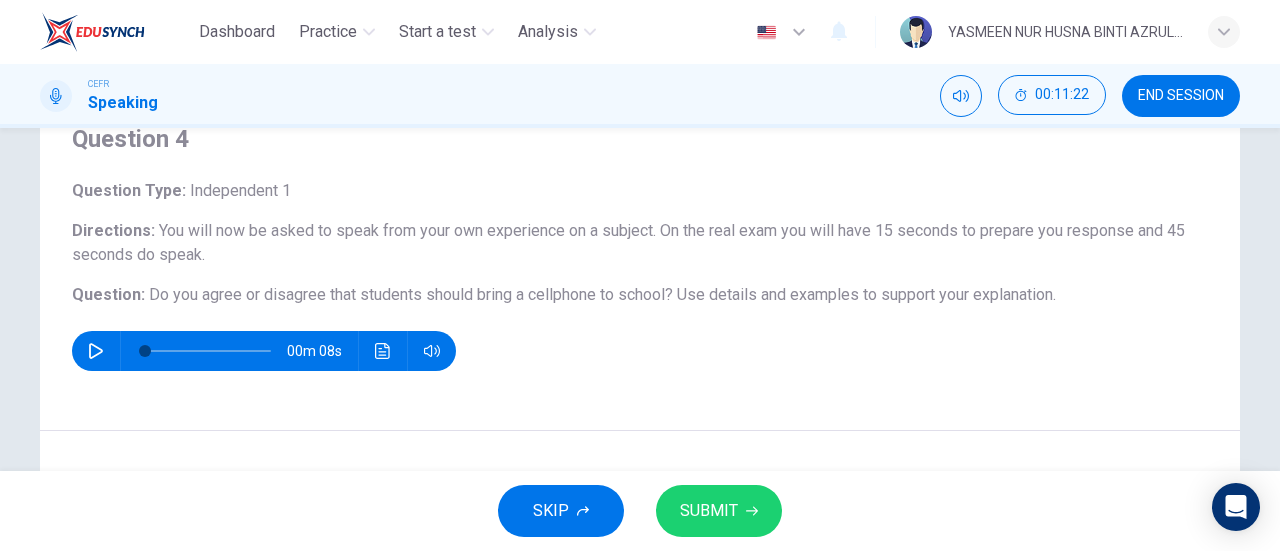 type 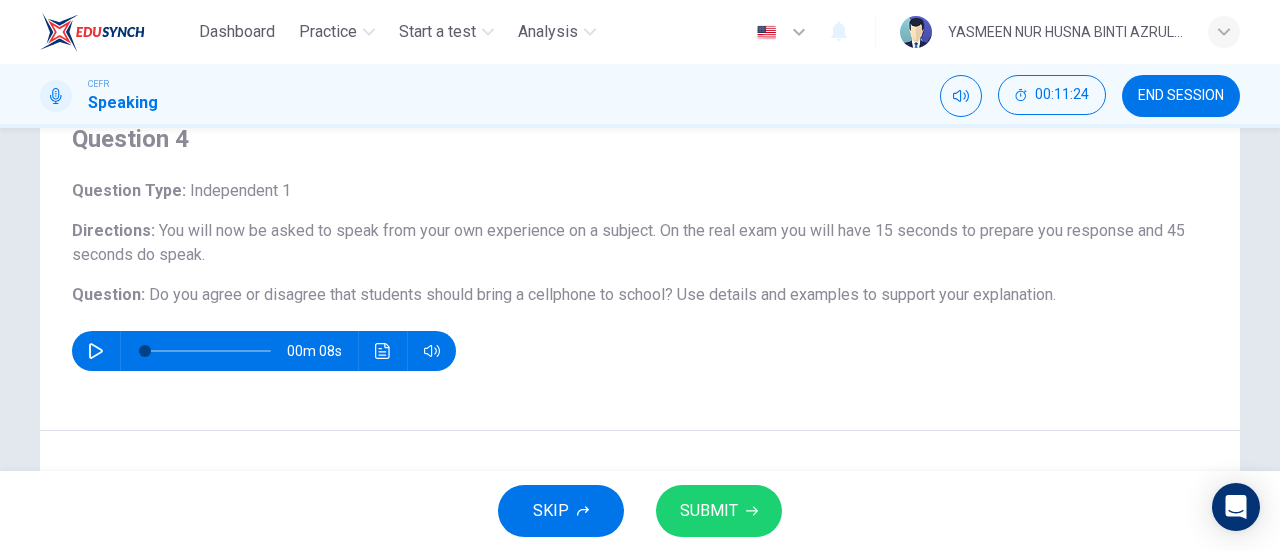 scroll, scrollTop: 432, scrollLeft: 0, axis: vertical 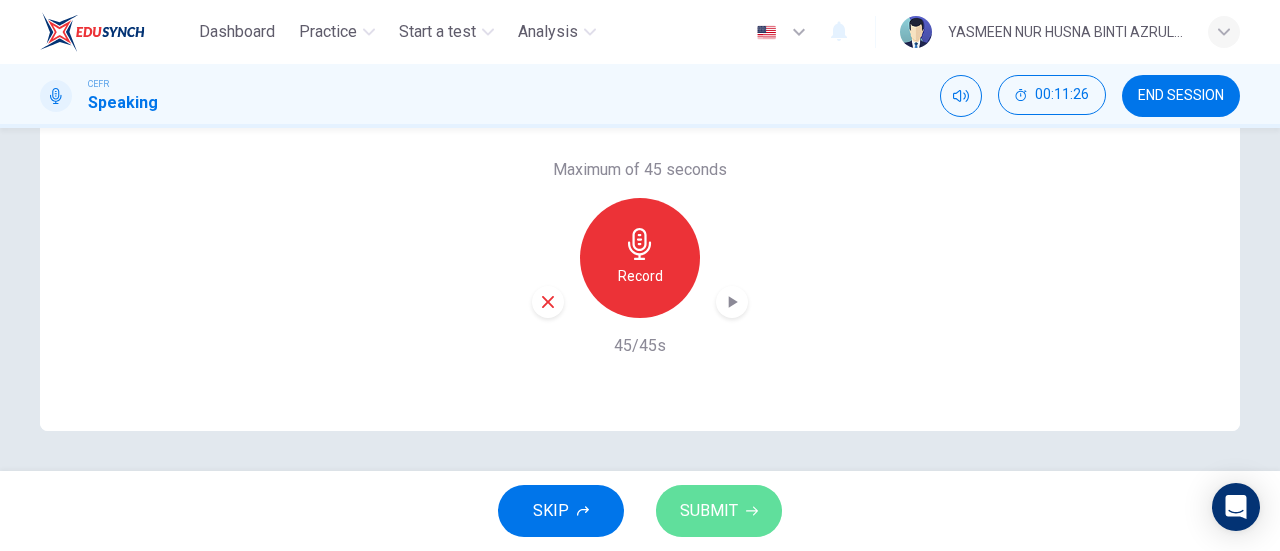 click on "SUBMIT" at bounding box center (719, 511) 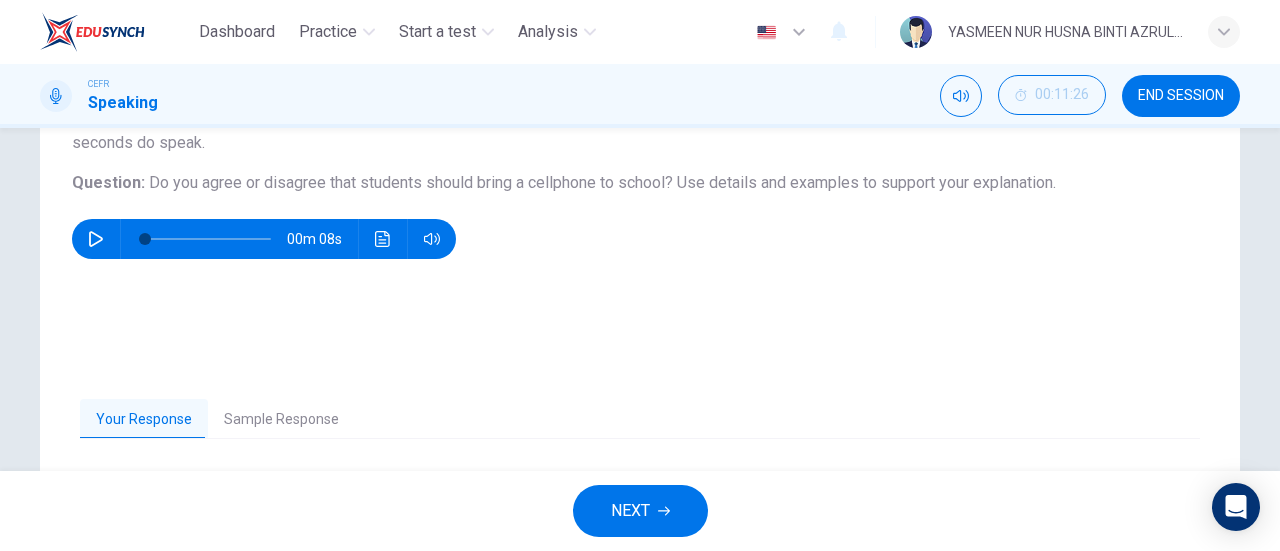 scroll, scrollTop: 338, scrollLeft: 0, axis: vertical 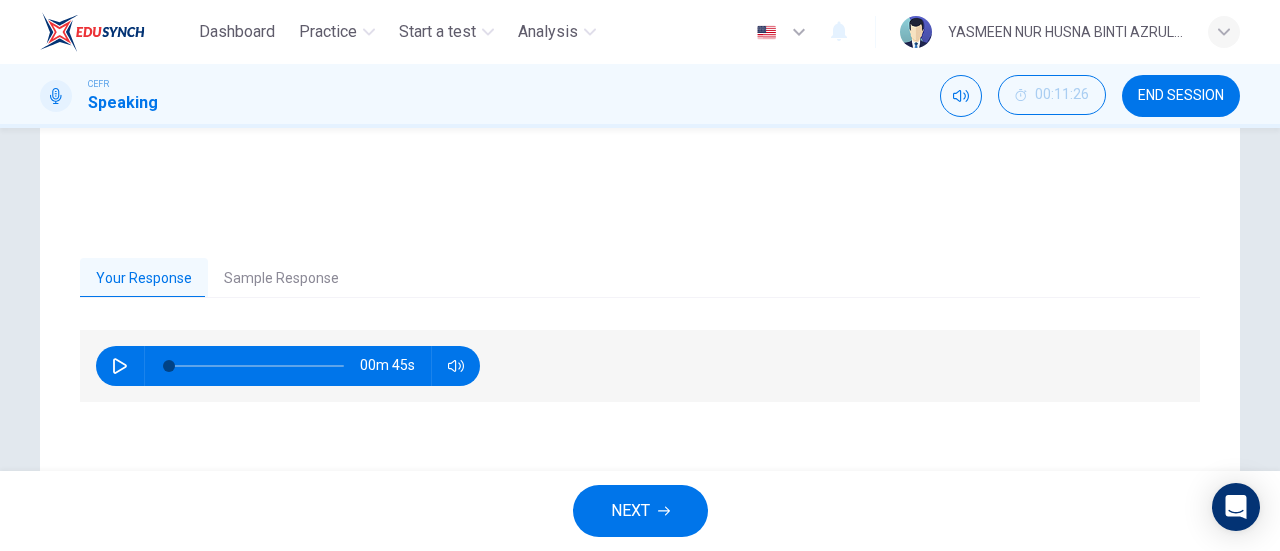 click on "Sample Response" at bounding box center [281, 279] 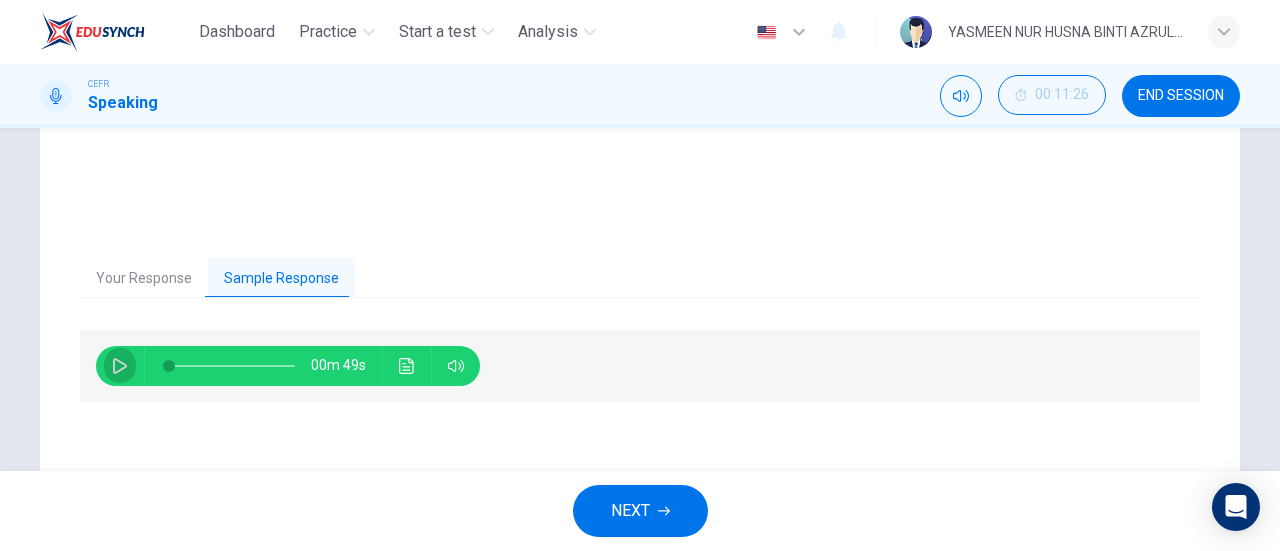 click at bounding box center [120, 366] 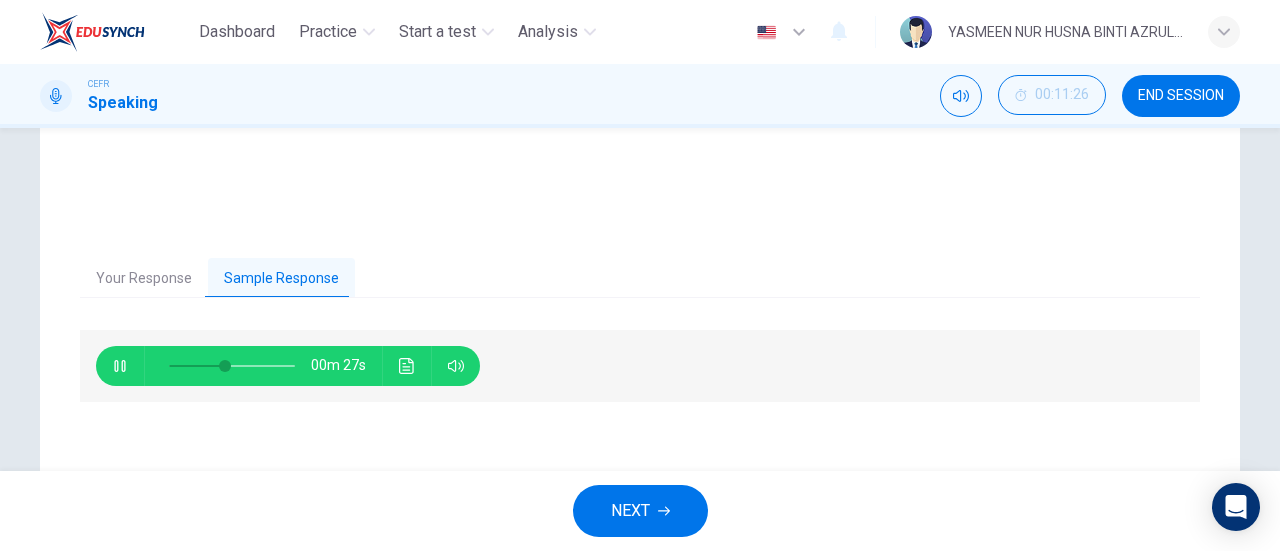 type 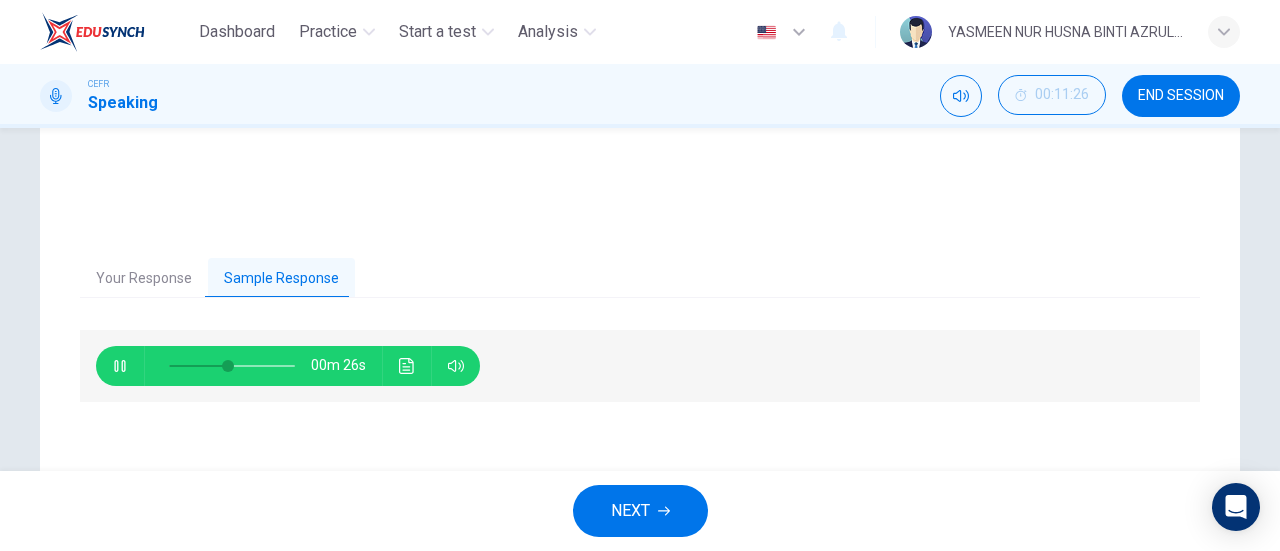 click at bounding box center [120, 366] 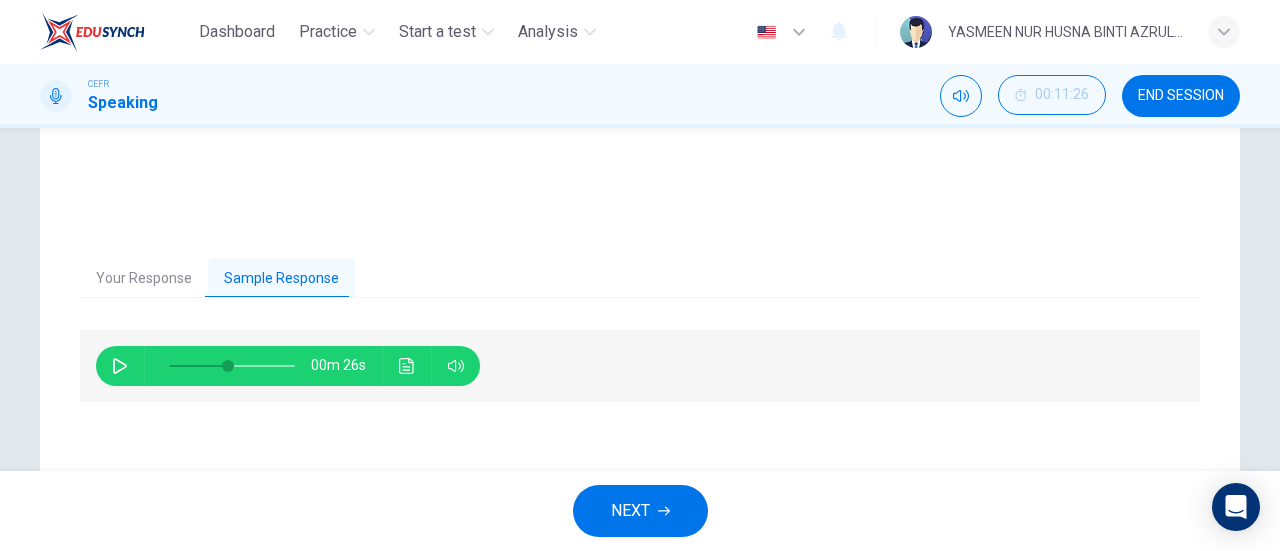 click at bounding box center (120, 366) 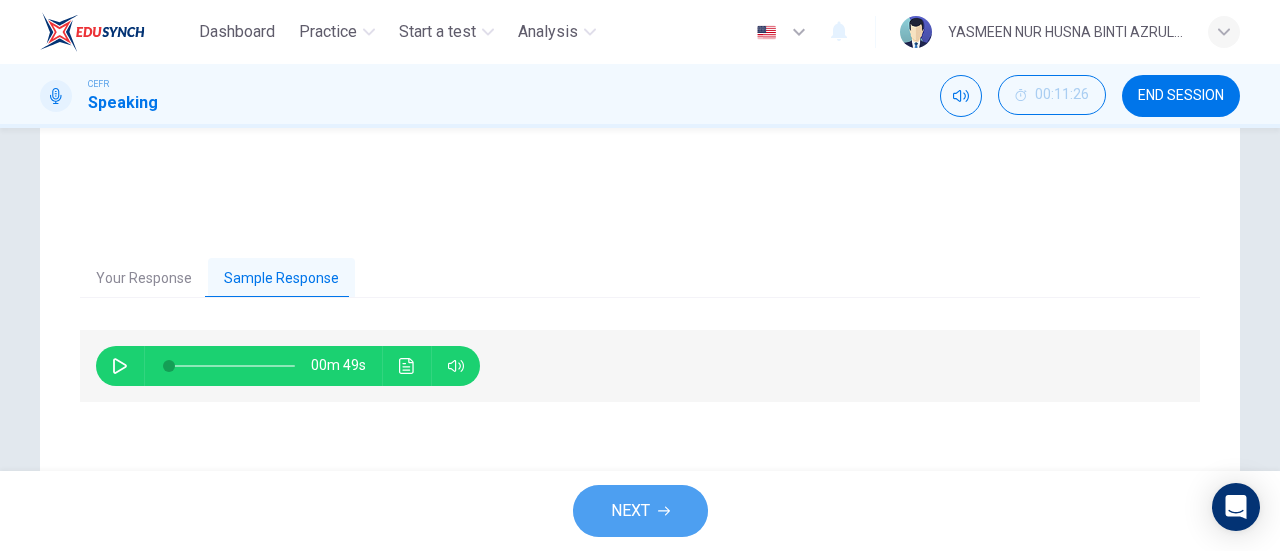 click on "NEXT" at bounding box center (630, 511) 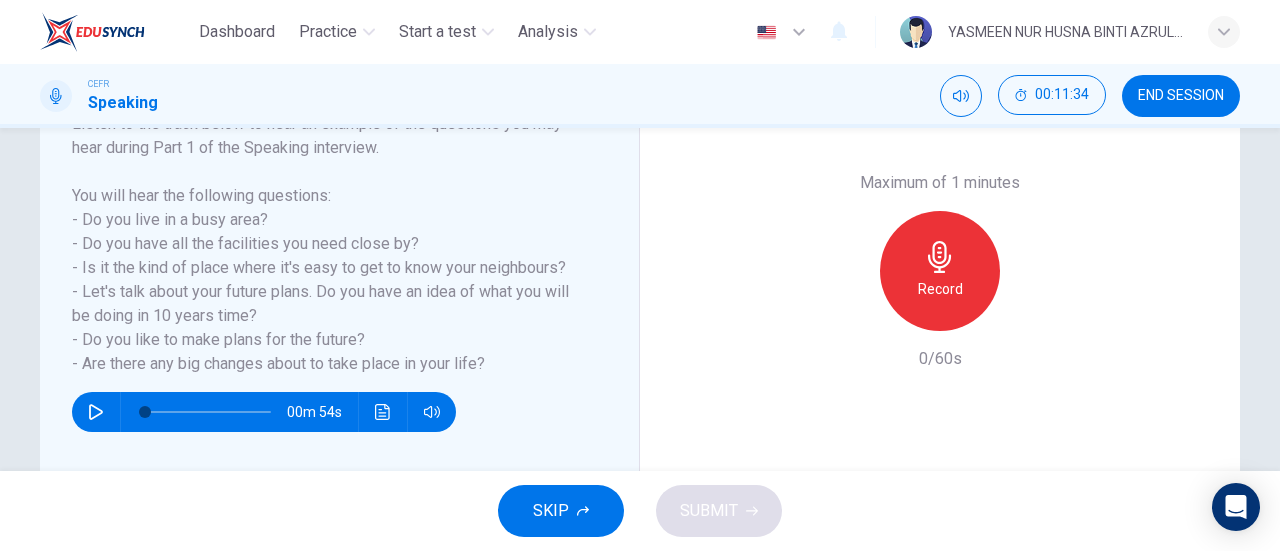 scroll, scrollTop: 344, scrollLeft: 0, axis: vertical 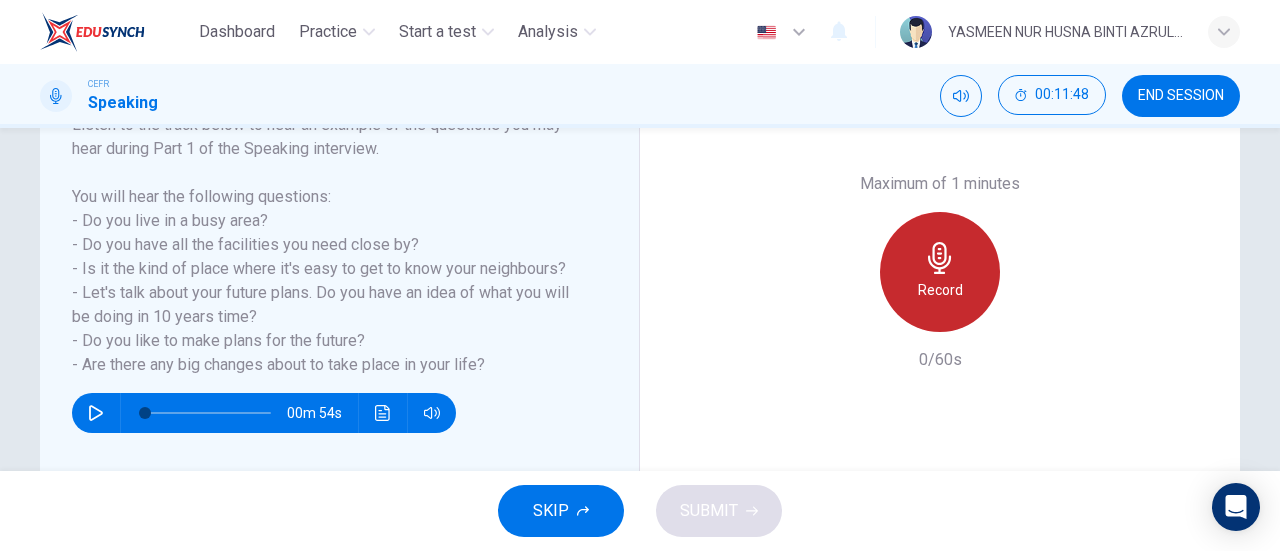 click on "Record" at bounding box center (940, 290) 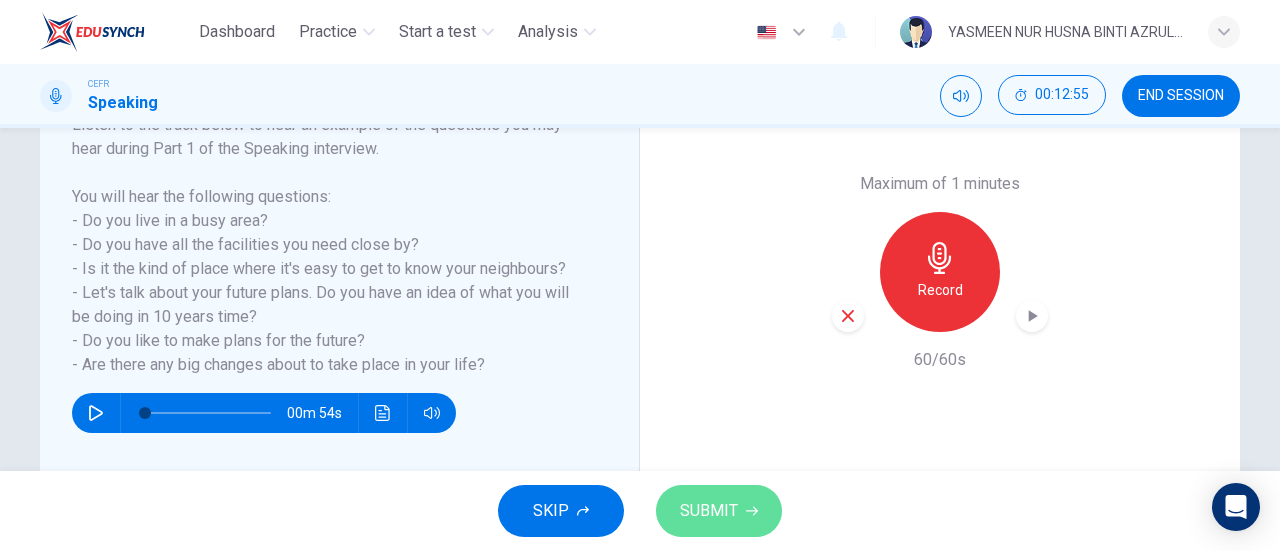 click on "SUBMIT" at bounding box center [719, 511] 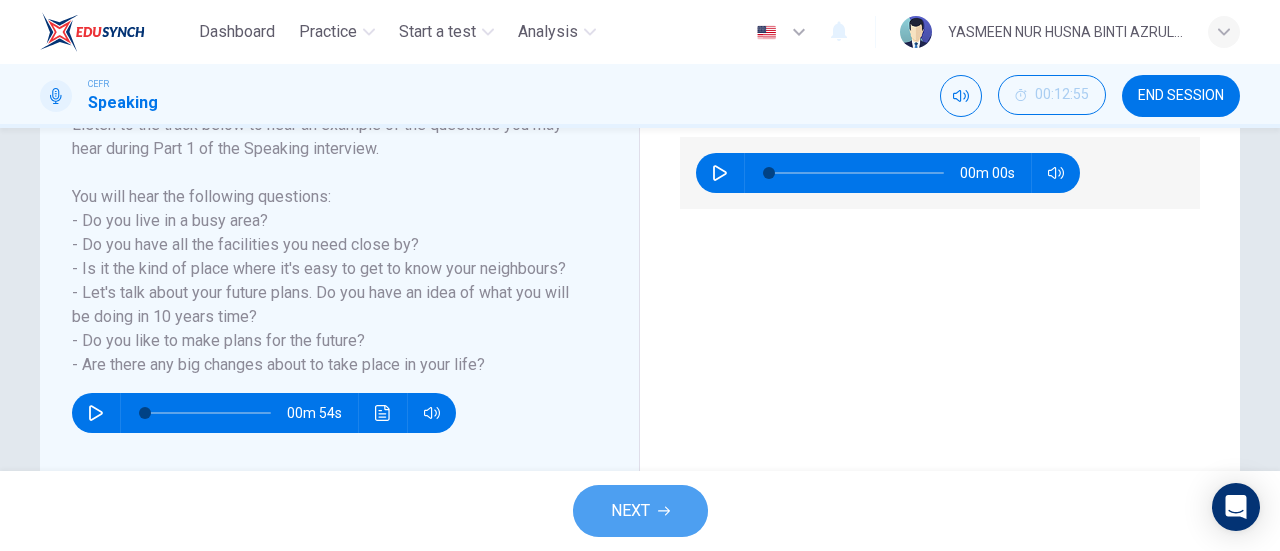 click on "NEXT" at bounding box center [630, 511] 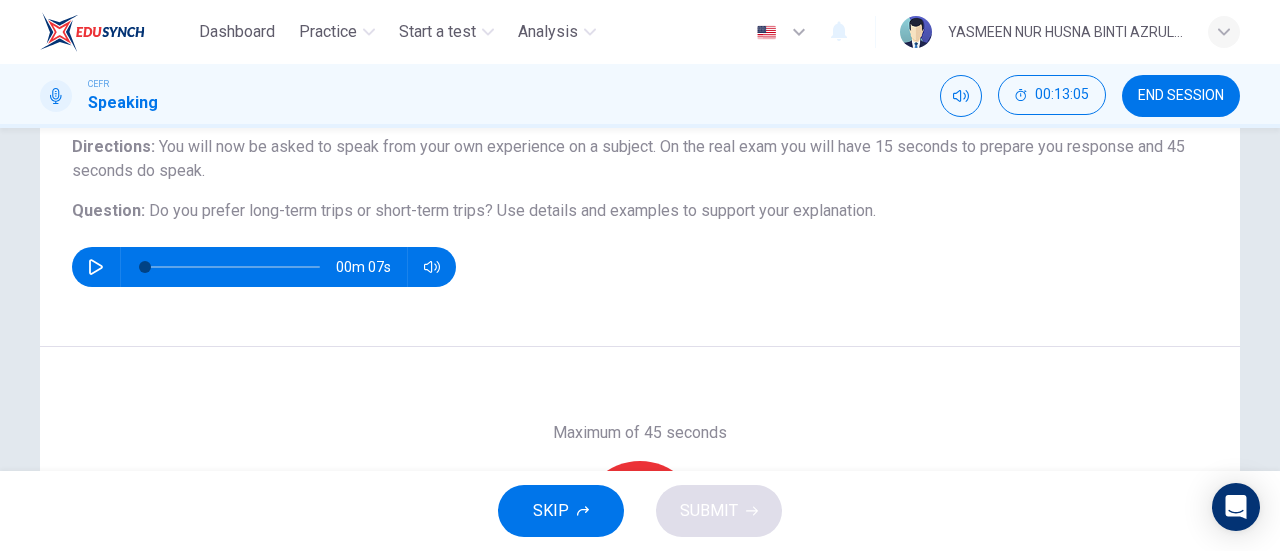 scroll, scrollTop: 297, scrollLeft: 0, axis: vertical 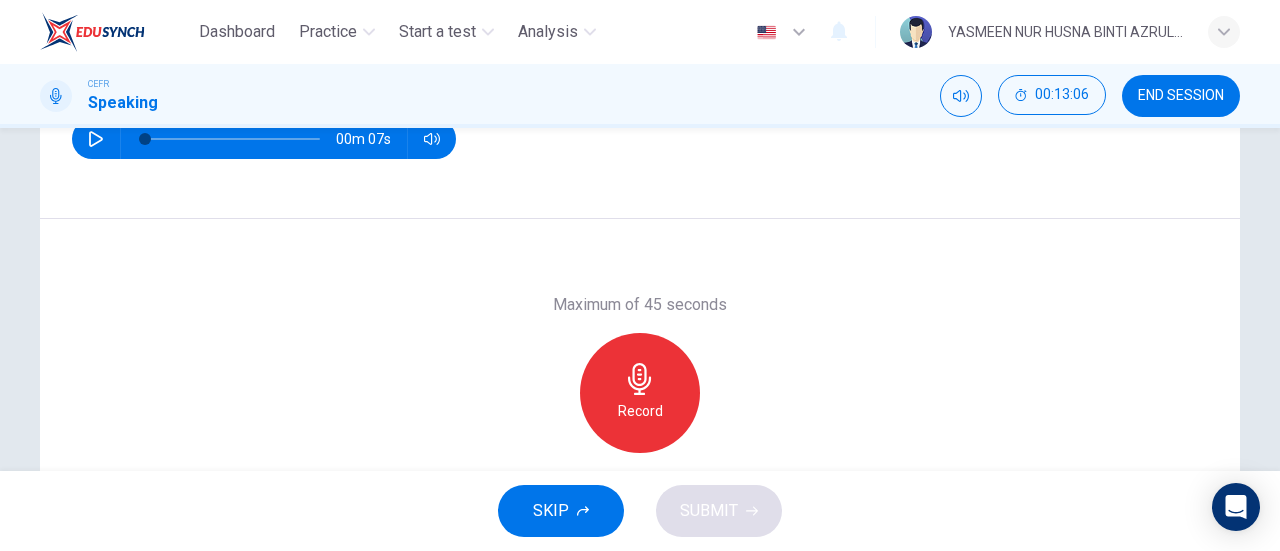 click on "Record" at bounding box center (640, 393) 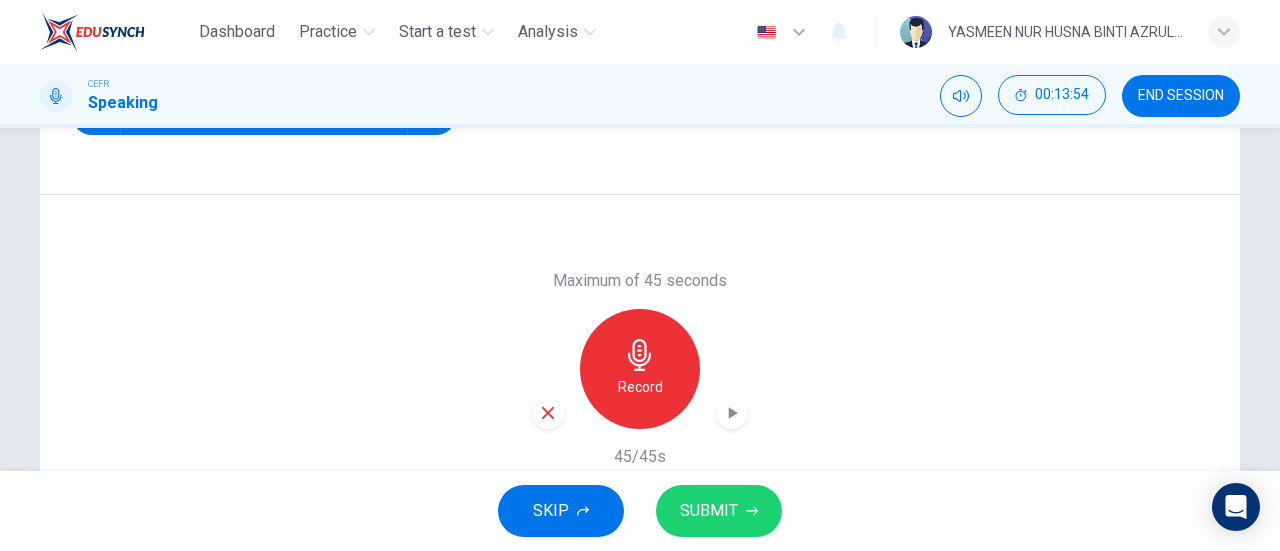 scroll, scrollTop: 322, scrollLeft: 0, axis: vertical 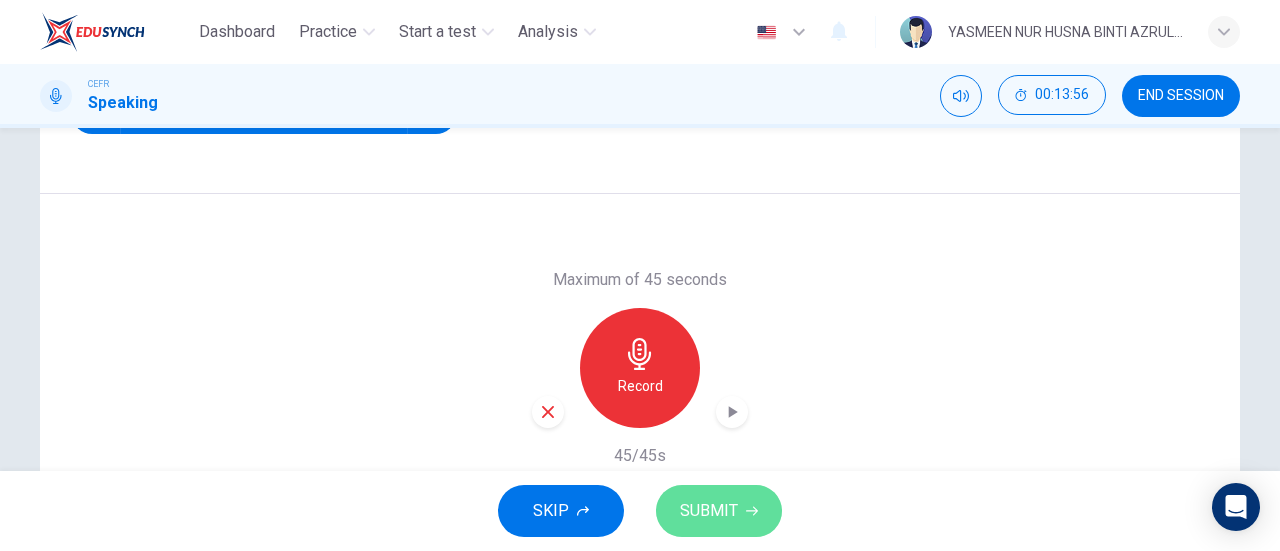 click on "SUBMIT" at bounding box center (719, 511) 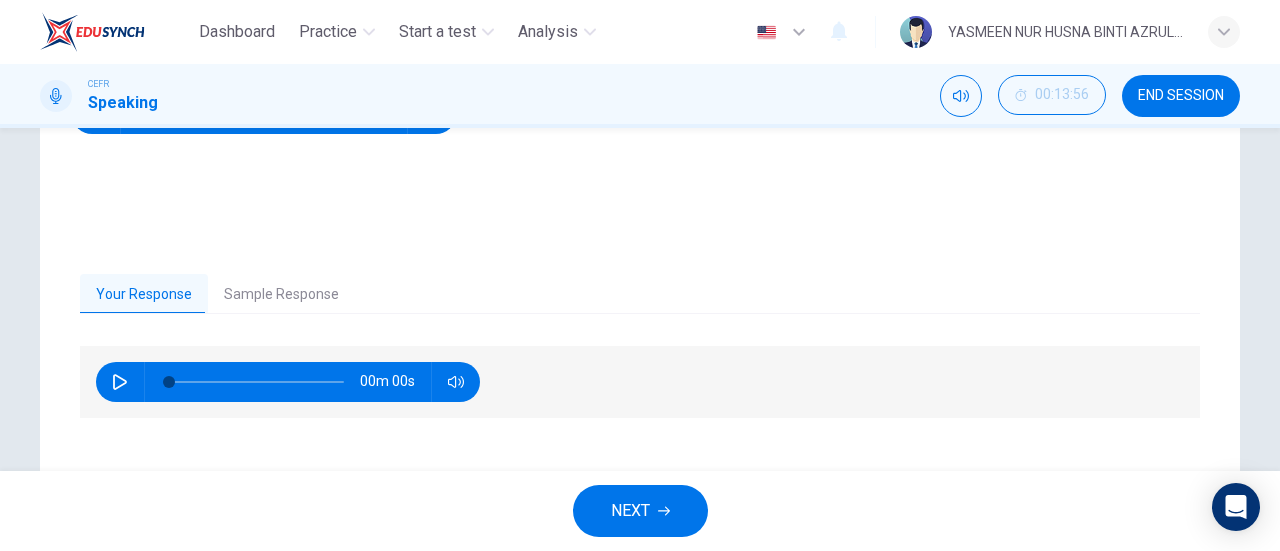 scroll, scrollTop: 432, scrollLeft: 0, axis: vertical 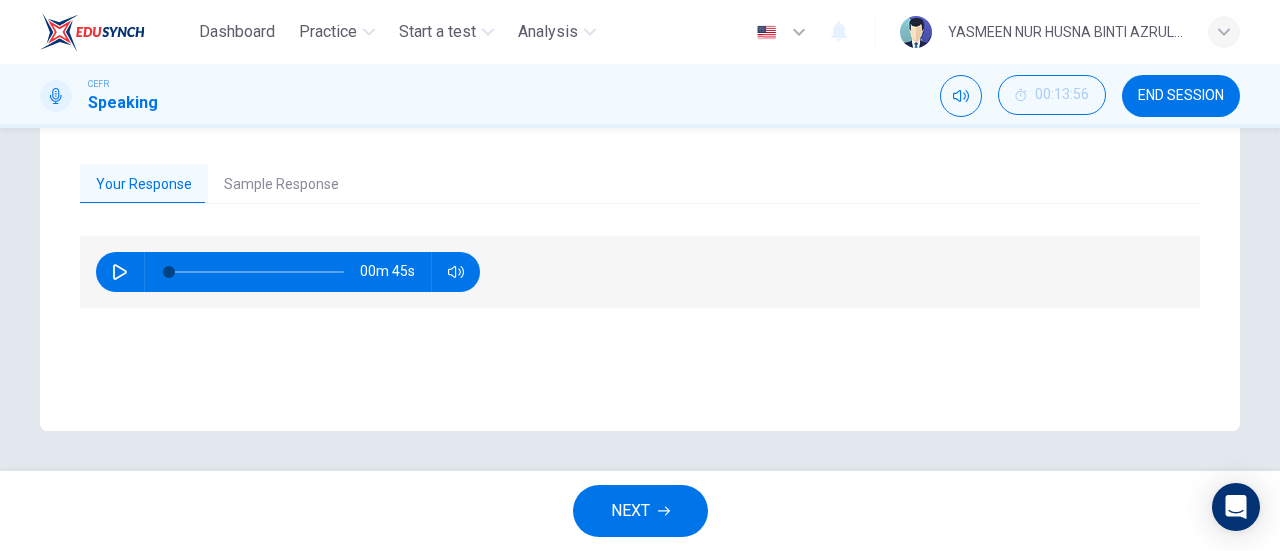 click on "Sample Response" at bounding box center [281, 185] 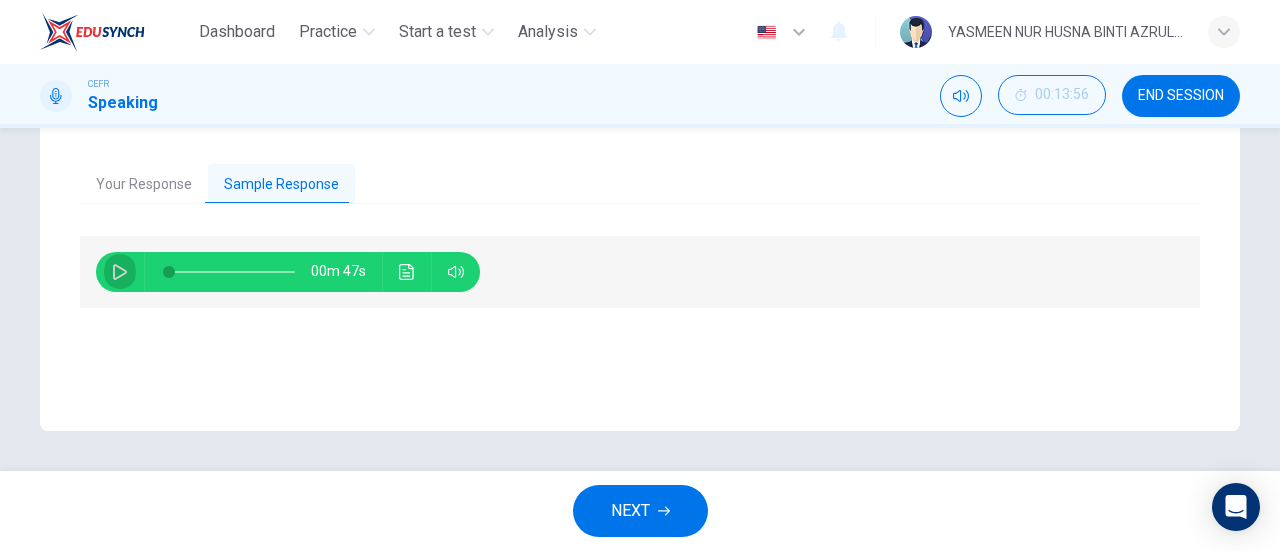 click at bounding box center [120, 272] 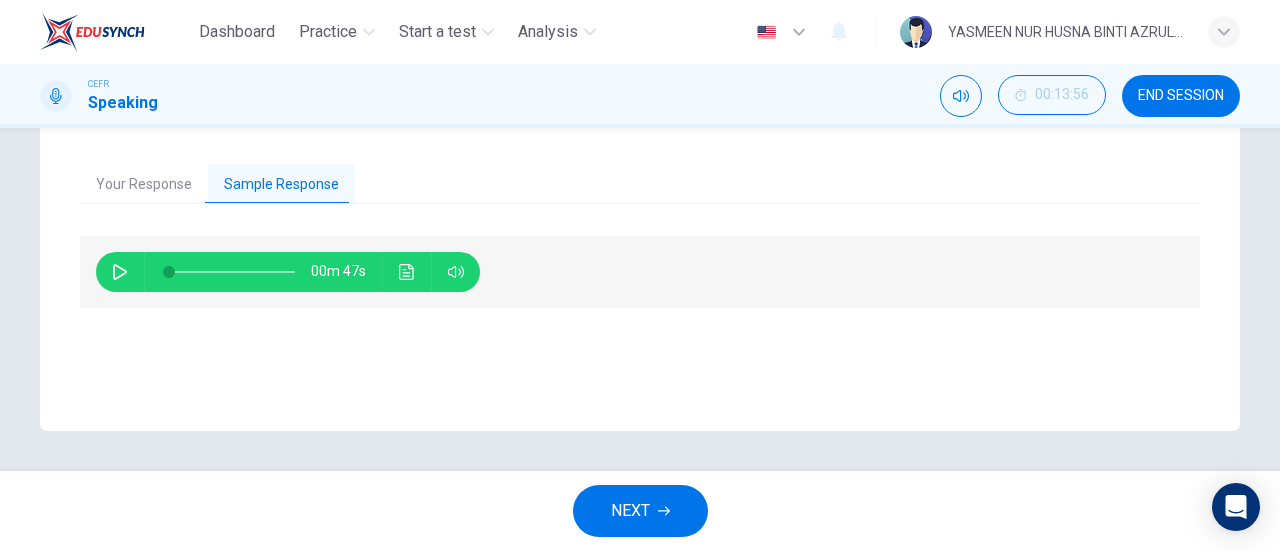 scroll, scrollTop: 432, scrollLeft: 0, axis: vertical 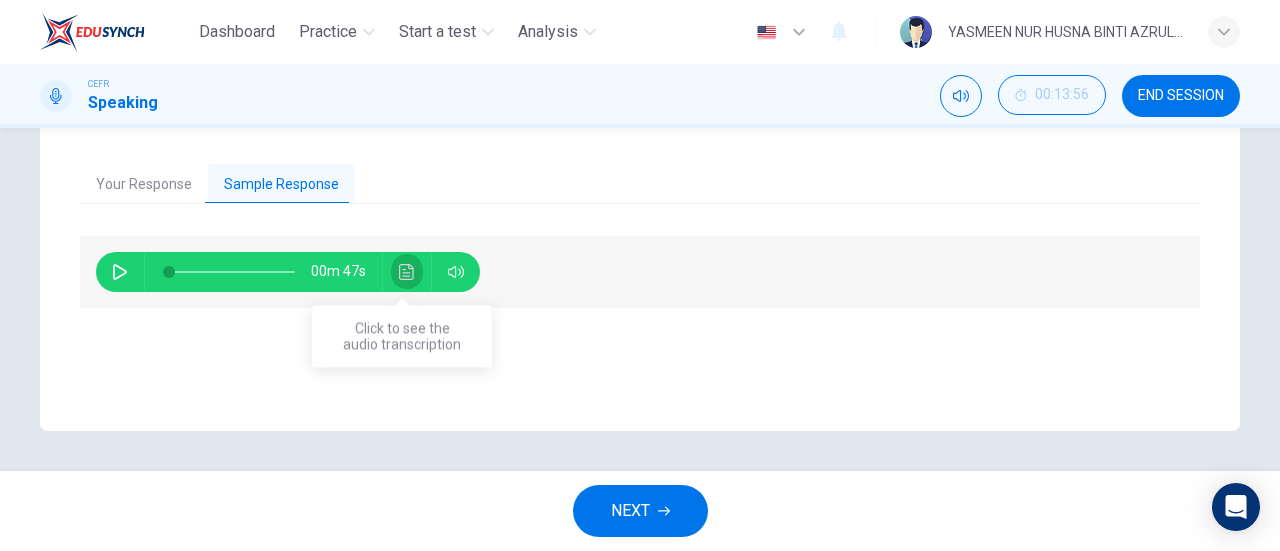 click at bounding box center [407, 272] 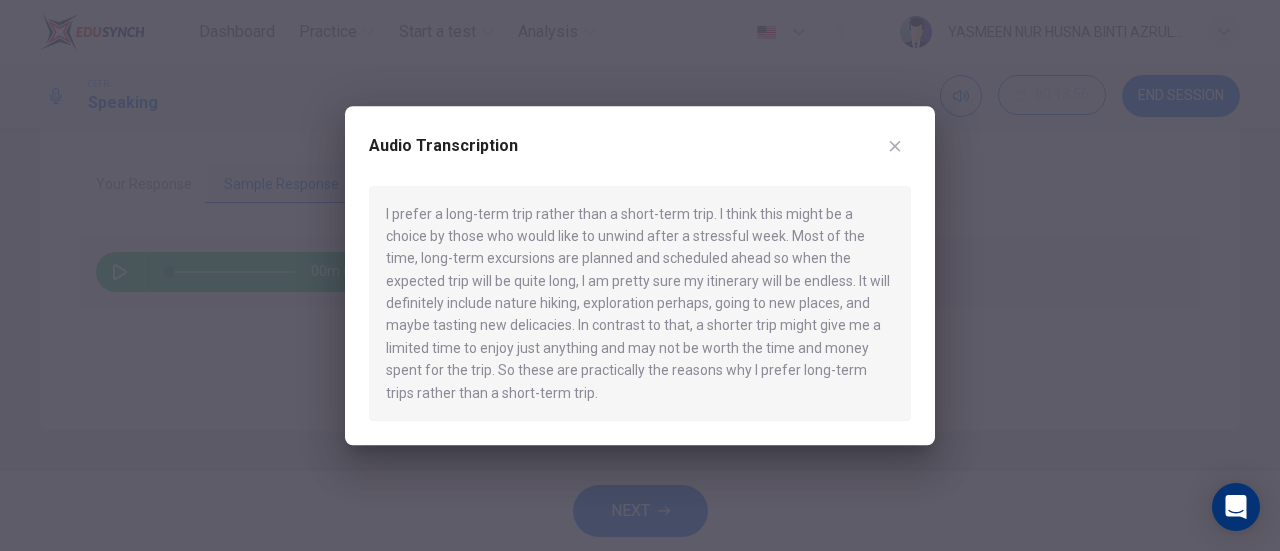 click on "I prefer a long-term trip rather than a short-term trip. I think this might be a choice by those who would like to unwind after a stressful week. Most of the time, long-term excursions are planned and scheduled ahead so when the expected trip will be quite long, I am pretty sure my itinerary will be endless. It will definitely include nature hiking, exploration perhaps, going to new places, and maybe tasting new delicacies. In contrast to that, a shorter trip might give me a limited time to enjoy just anything and may not be worth the time and money spent for the trip. So these are practically the reasons why I prefer long-term trips rather than a short-term trip." at bounding box center [640, 304] 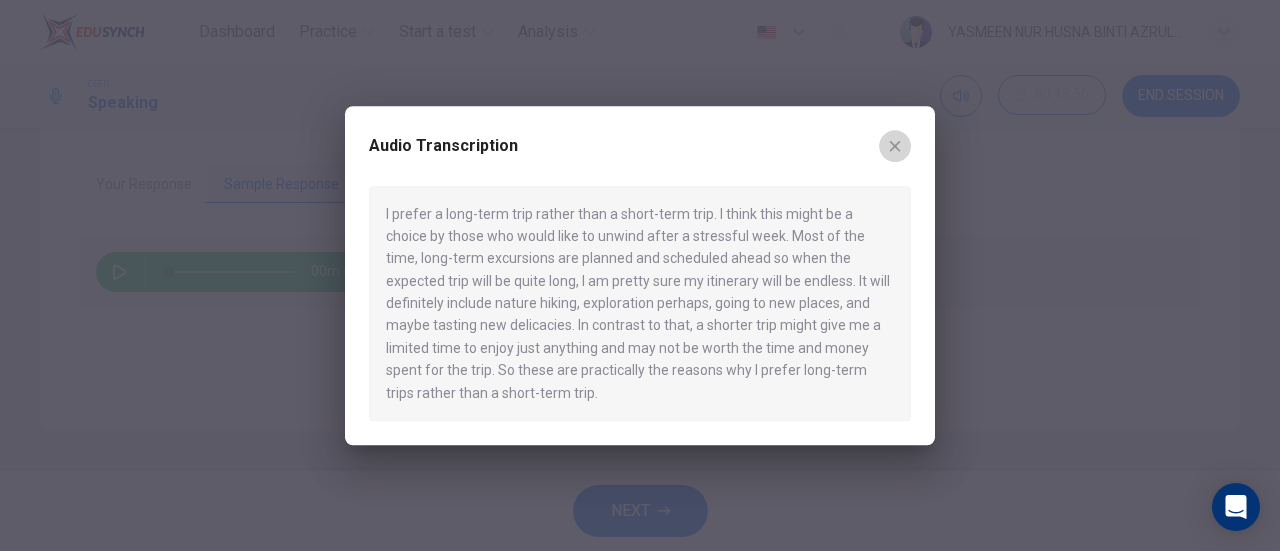 click at bounding box center [895, 146] 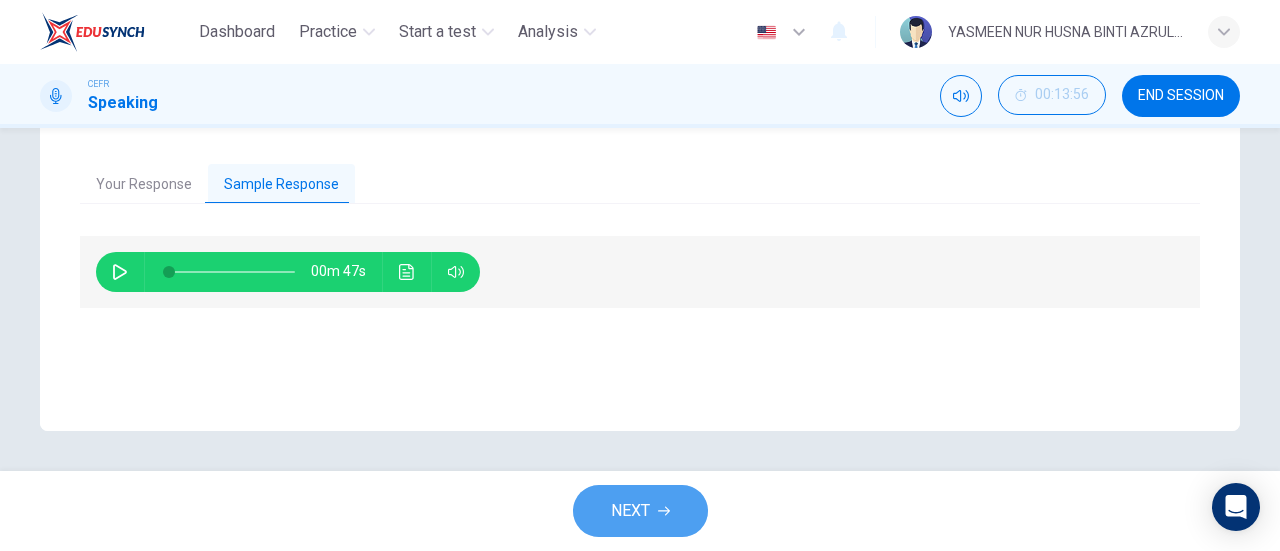 click on "NEXT" at bounding box center [640, 511] 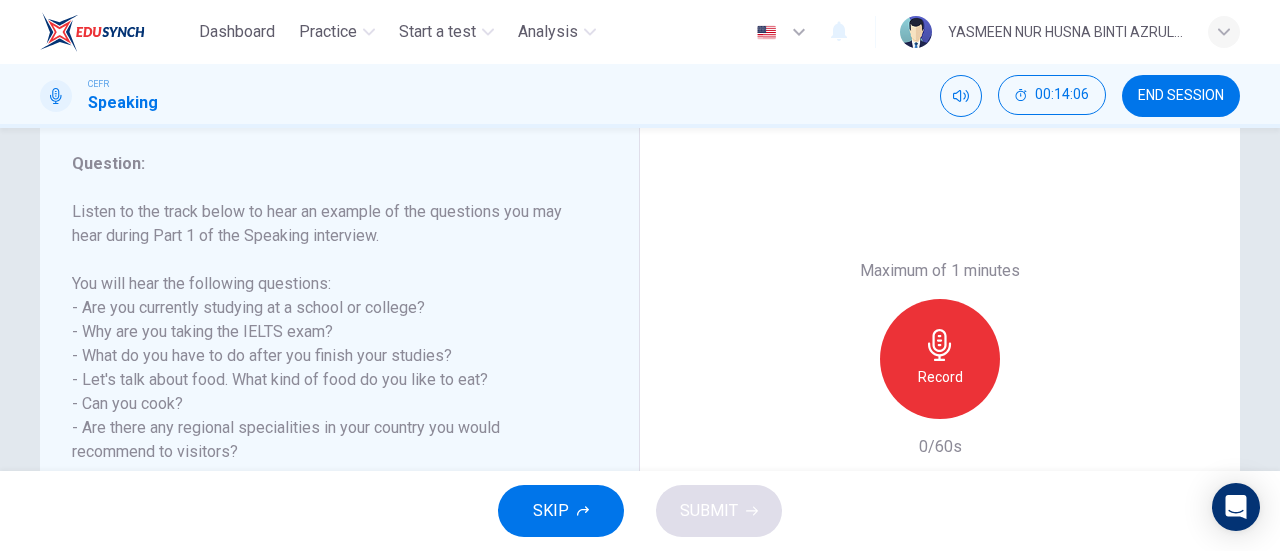 scroll, scrollTop: 432, scrollLeft: 0, axis: vertical 